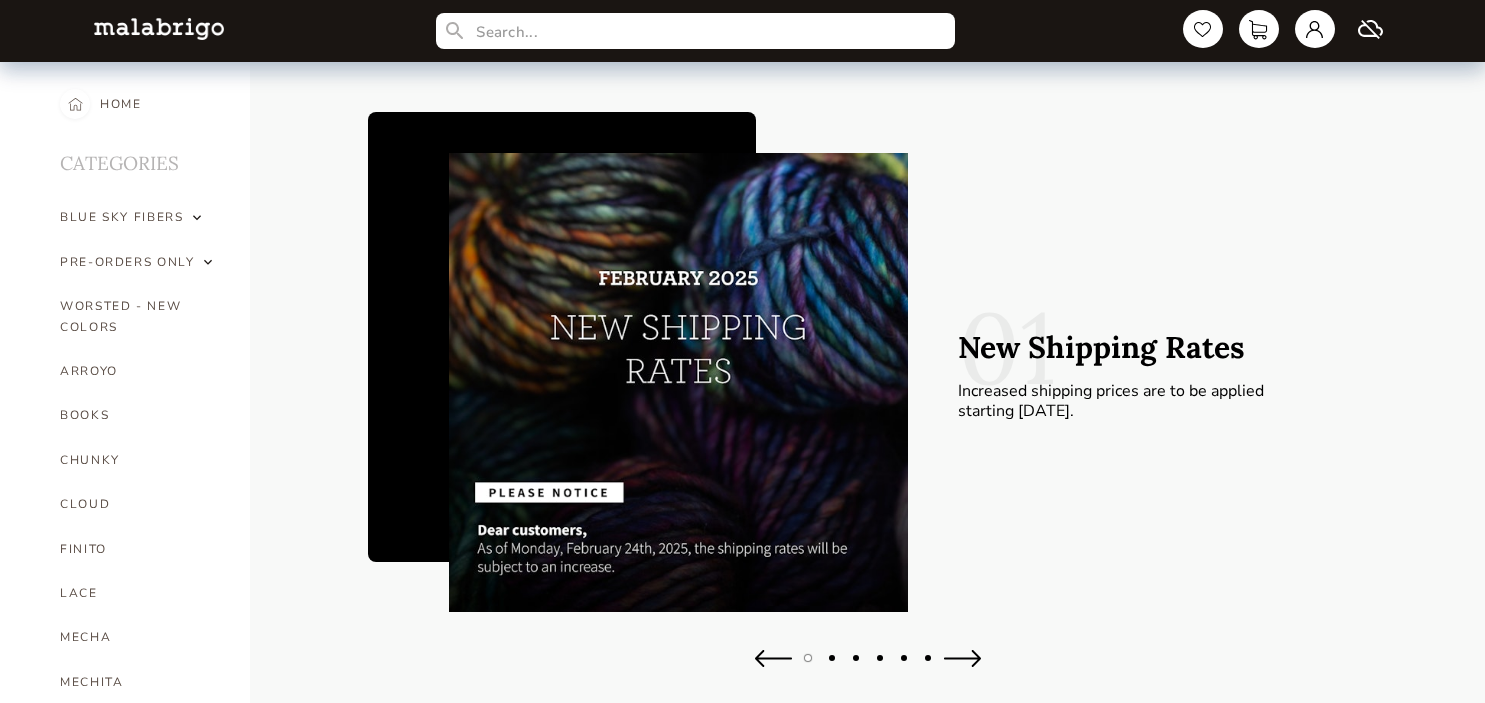 scroll, scrollTop: 0, scrollLeft: 0, axis: both 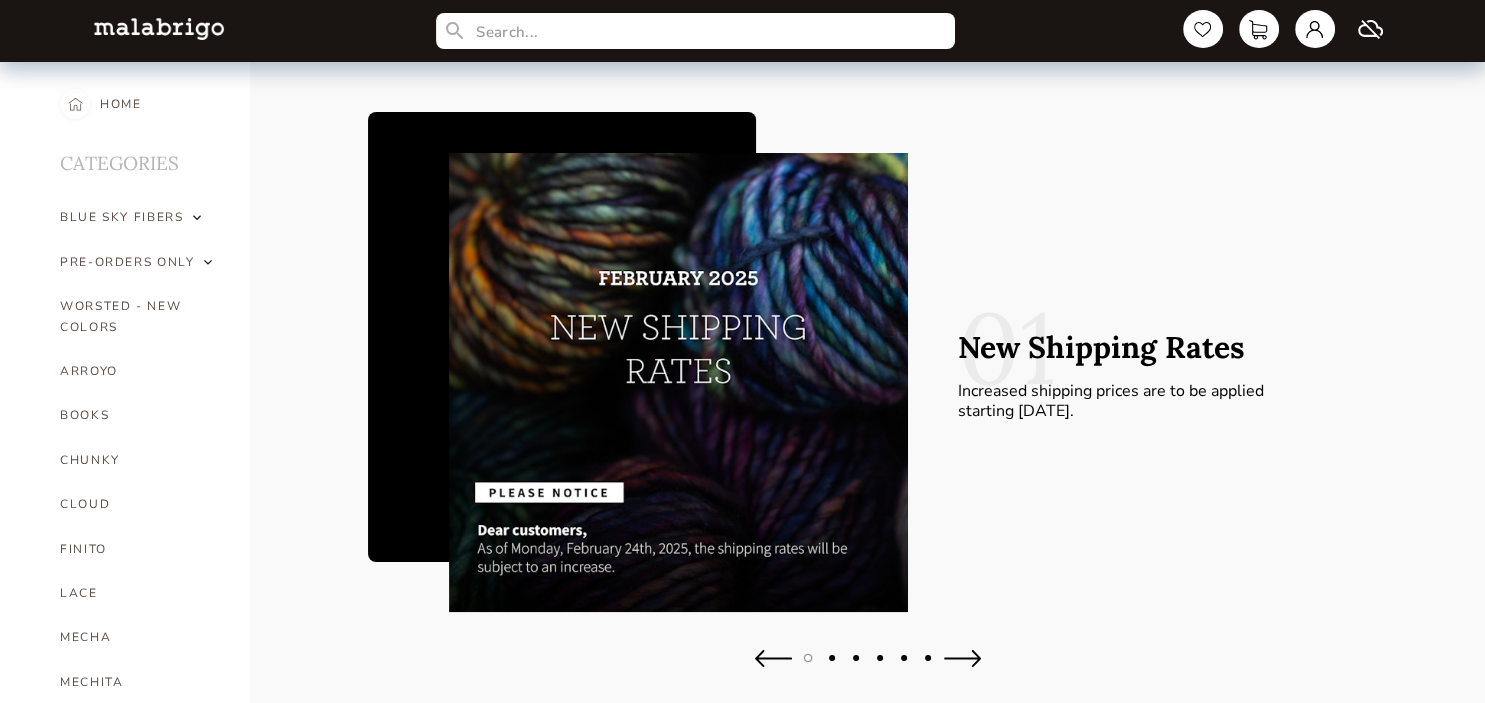 click at bounding box center (962, 658) 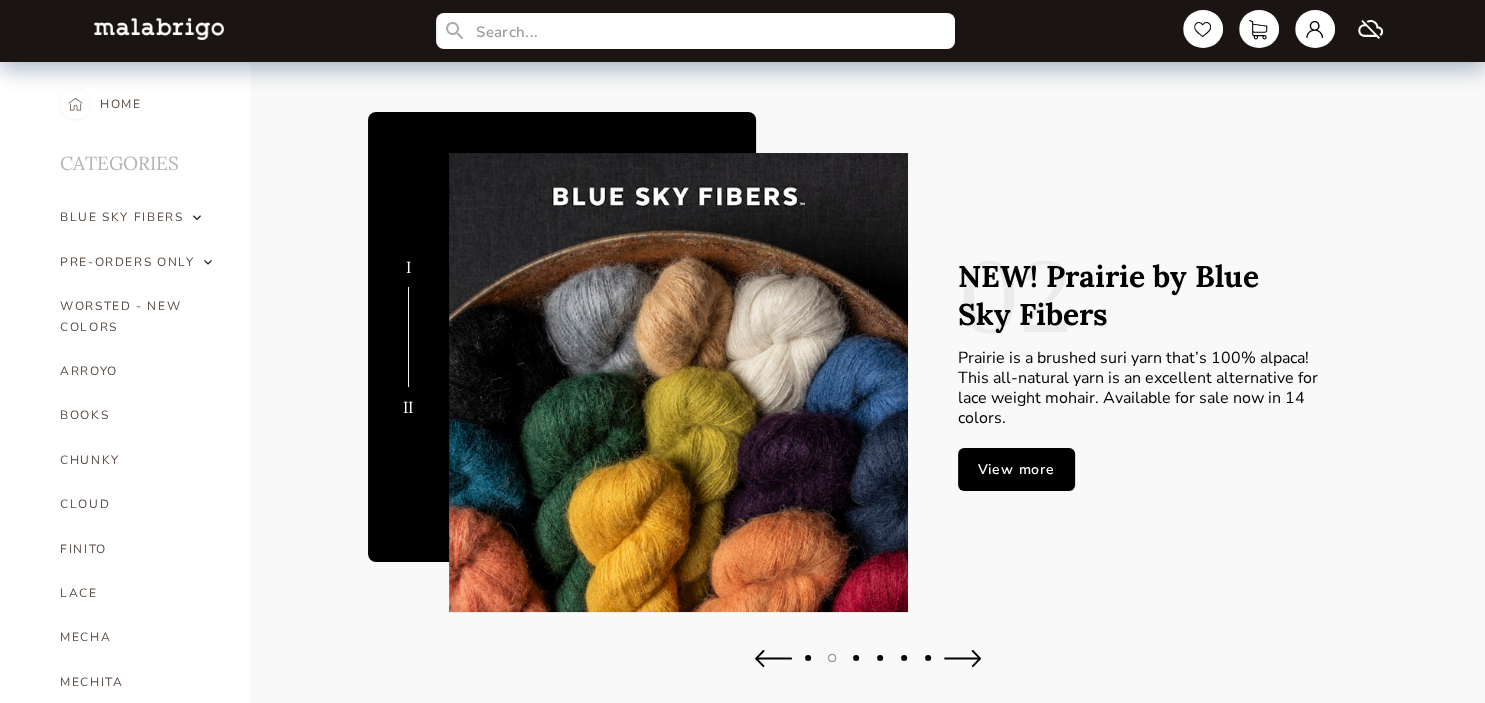click at bounding box center [962, 658] 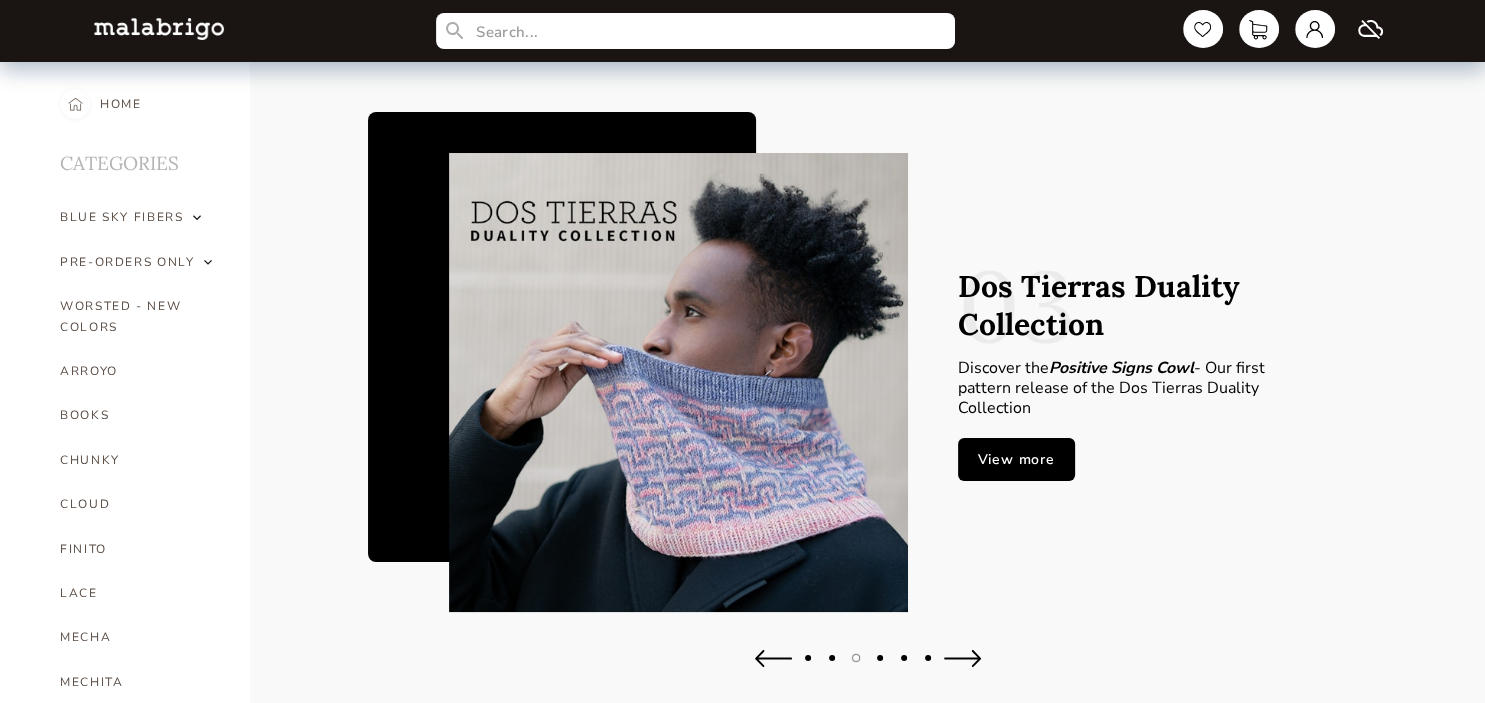 click at bounding box center [962, 658] 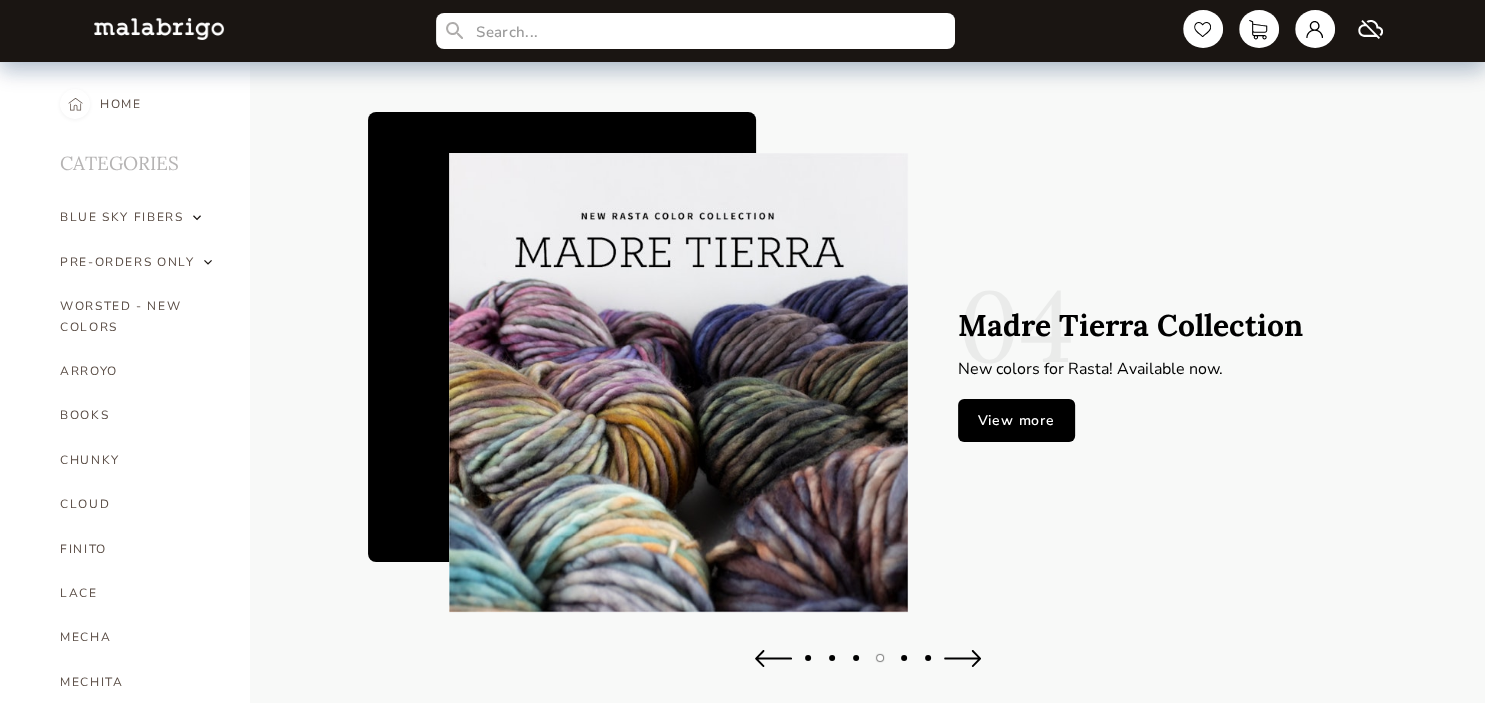 click at bounding box center (962, 658) 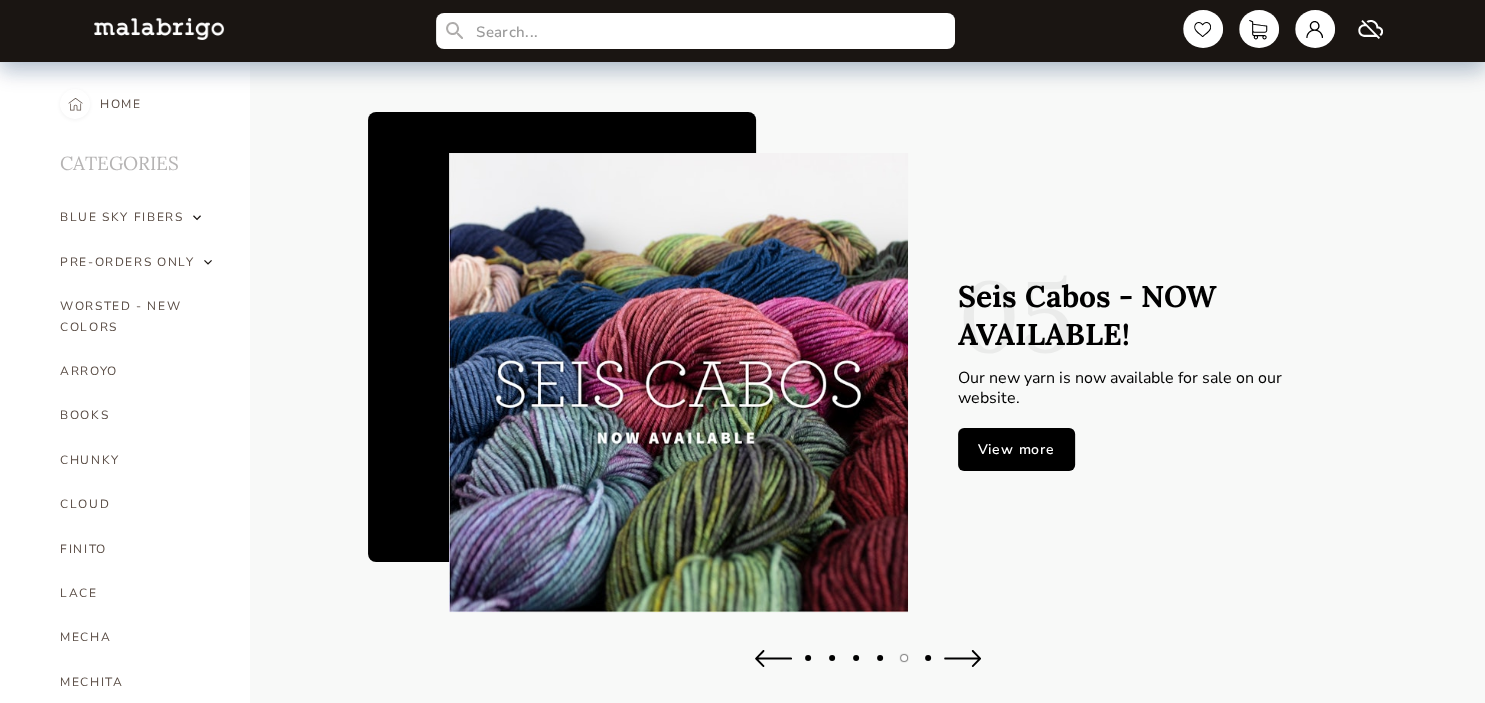 click at bounding box center [962, 658] 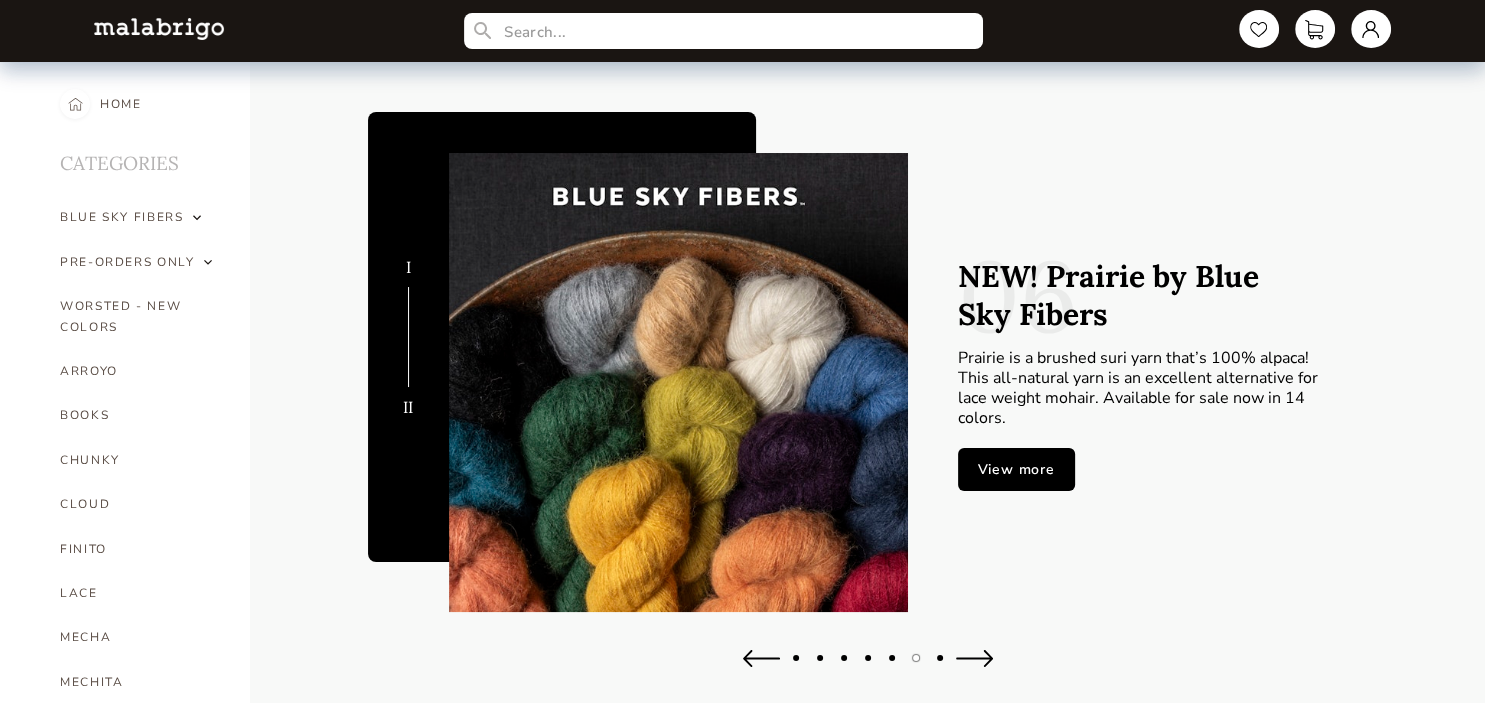 click on "View more" at bounding box center (1016, 469) 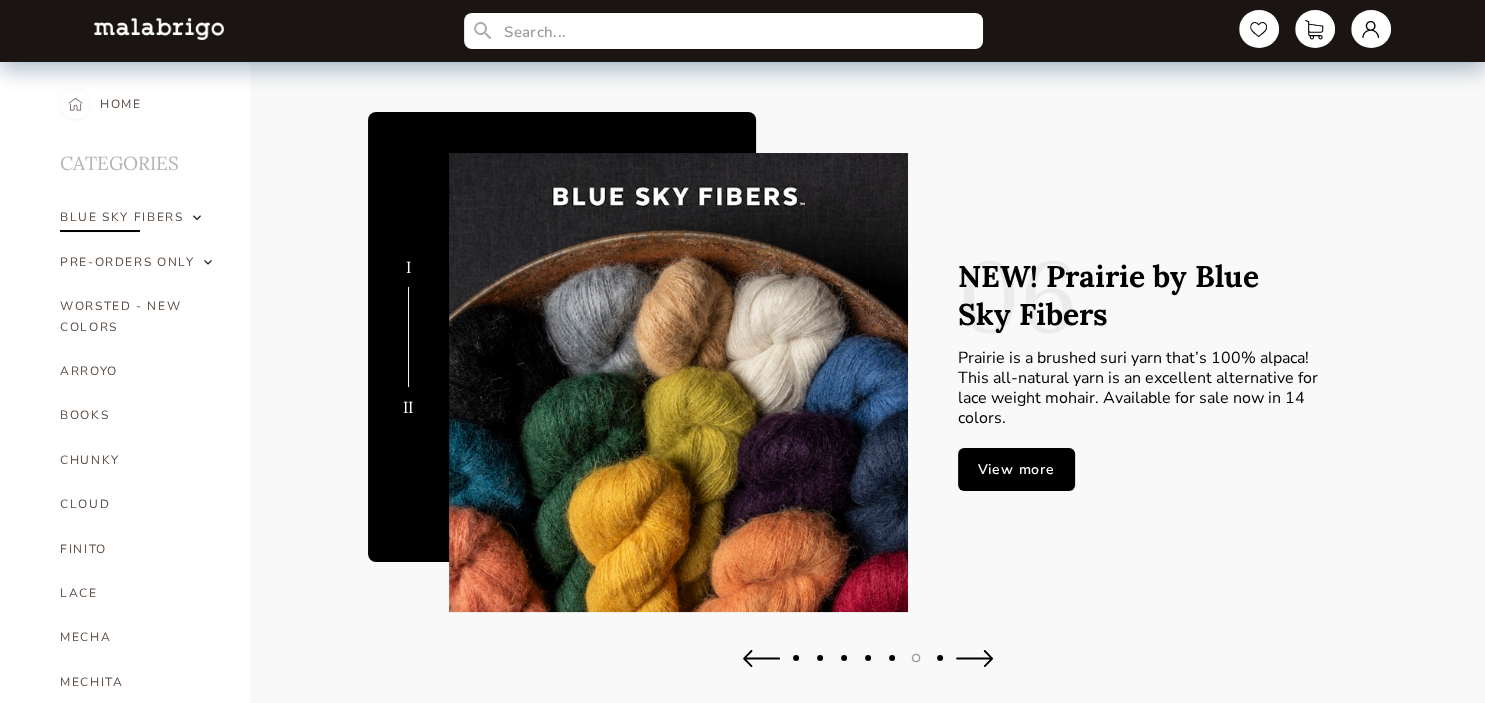 click on "BLUE SKY FIBERS" at bounding box center [121, 217] 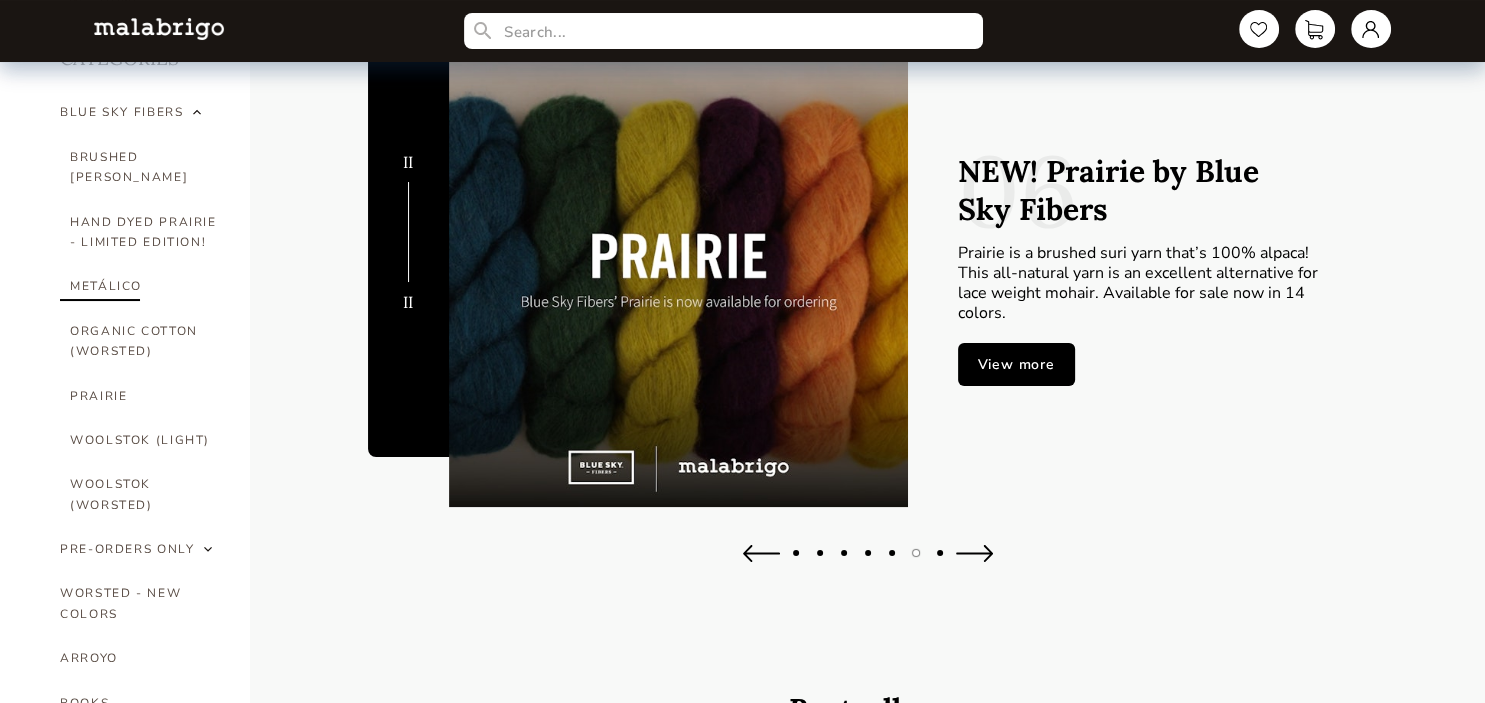 scroll, scrollTop: 211, scrollLeft: 0, axis: vertical 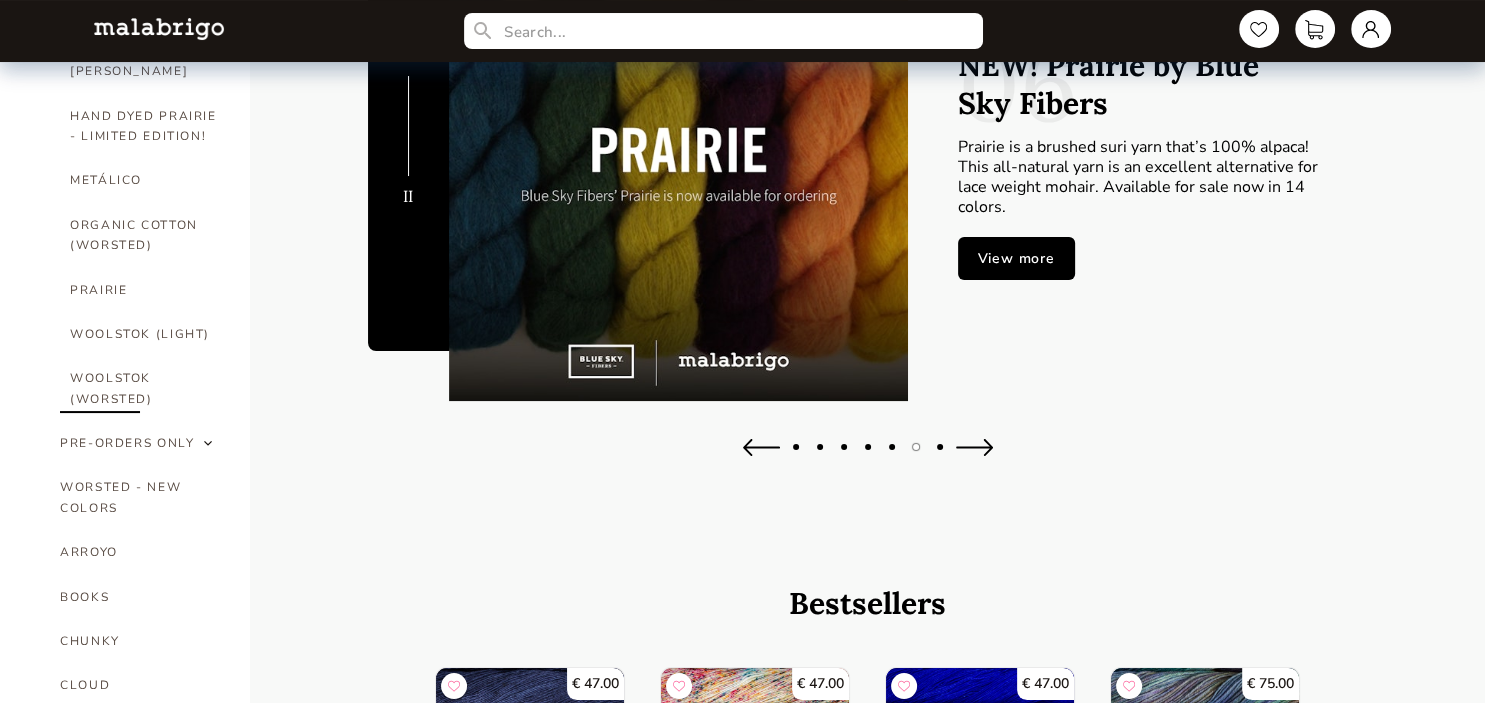 click on "WOOLSTOK (WORSTED)" at bounding box center [145, 388] 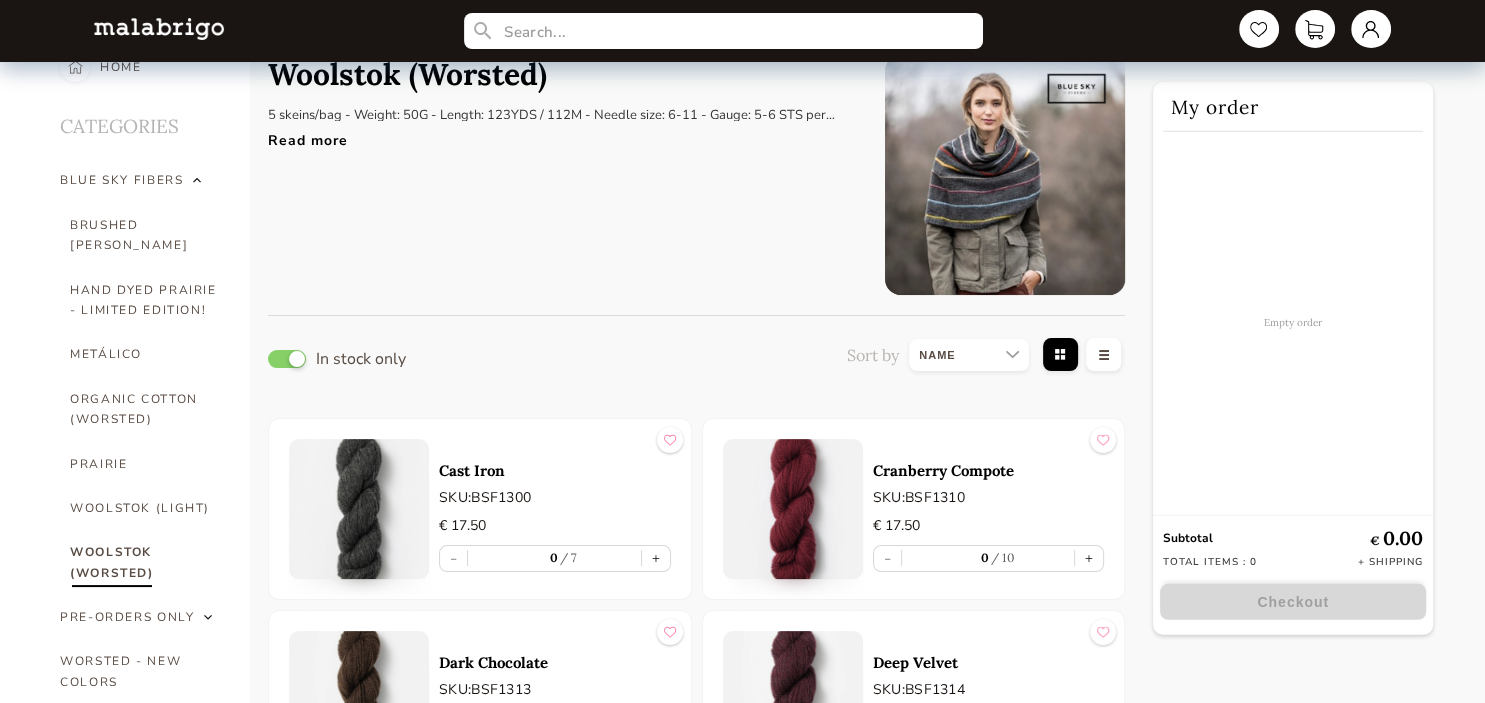 scroll, scrollTop: 0, scrollLeft: 0, axis: both 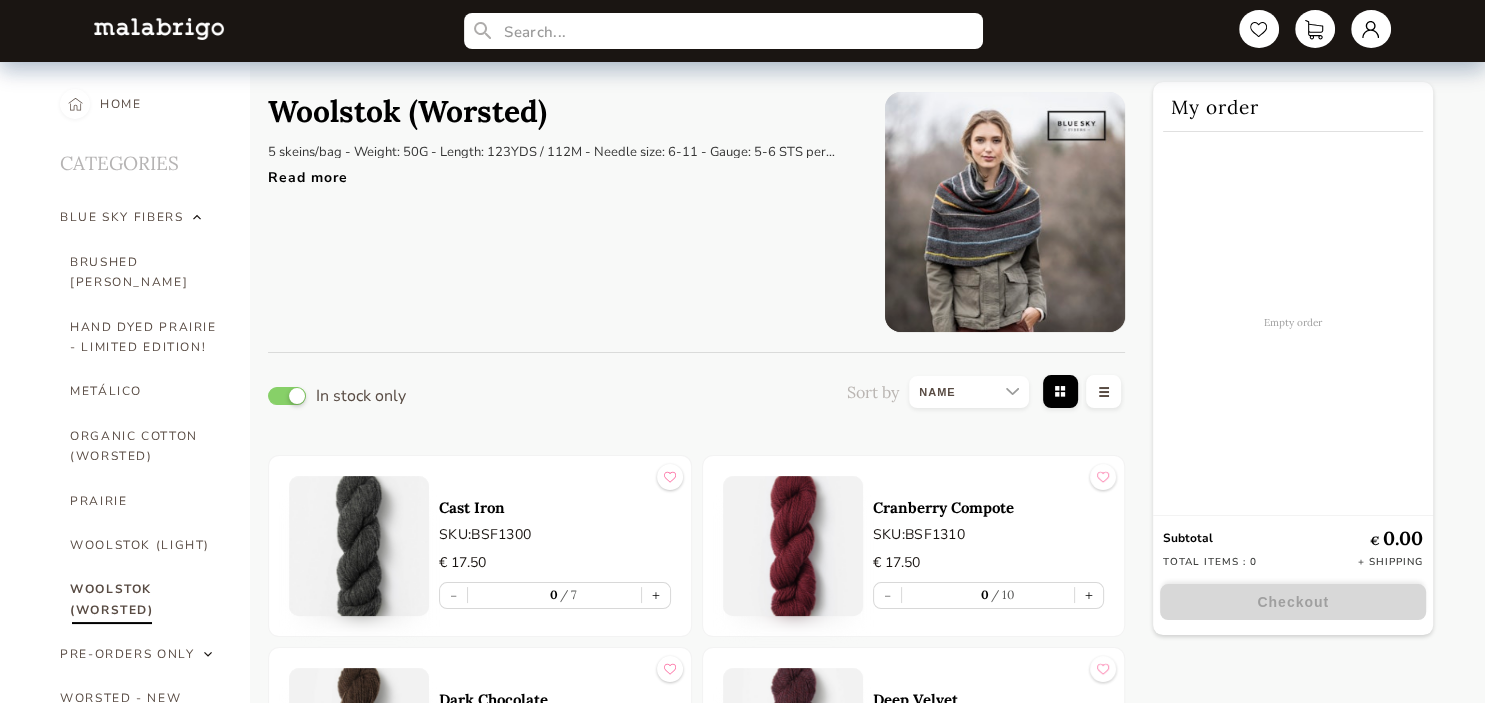 click on "Read more" at bounding box center (561, 172) 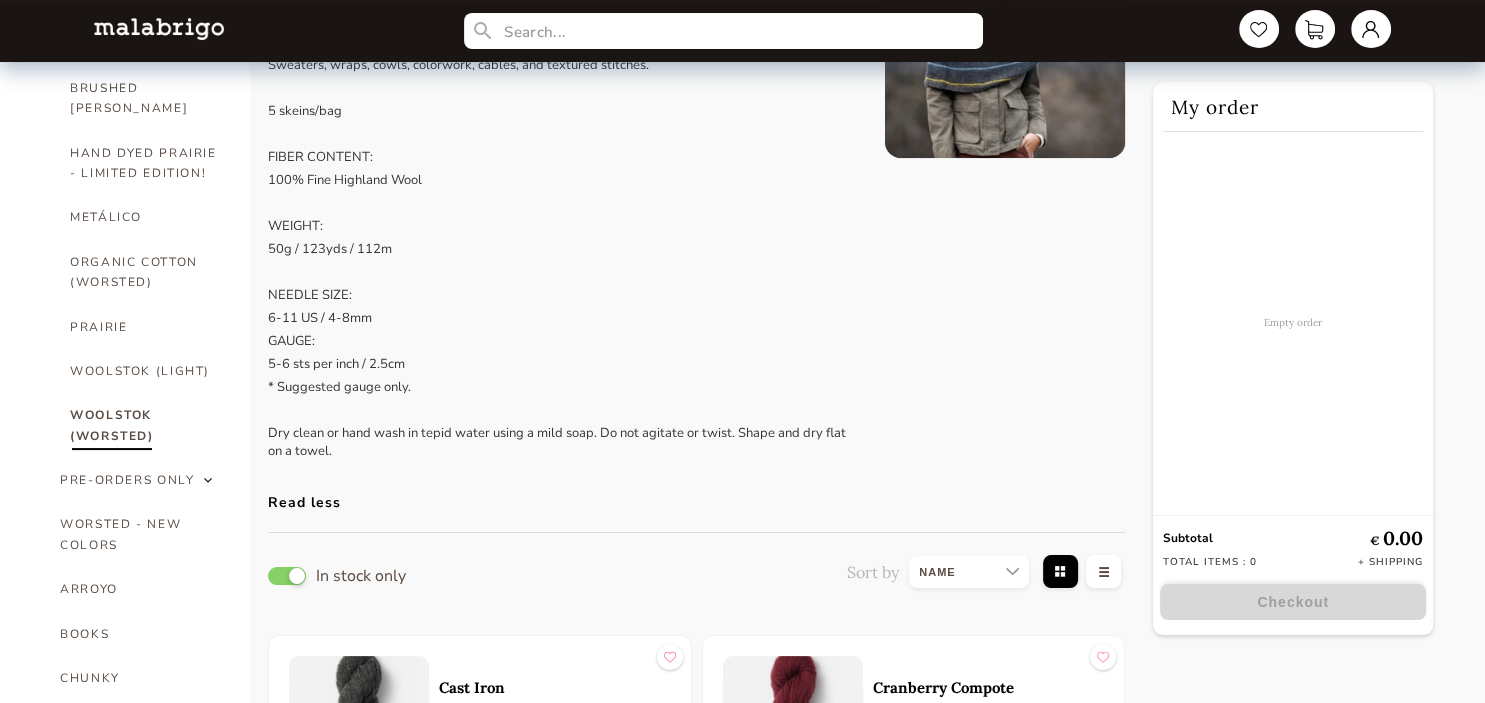 scroll, scrollTop: 211, scrollLeft: 0, axis: vertical 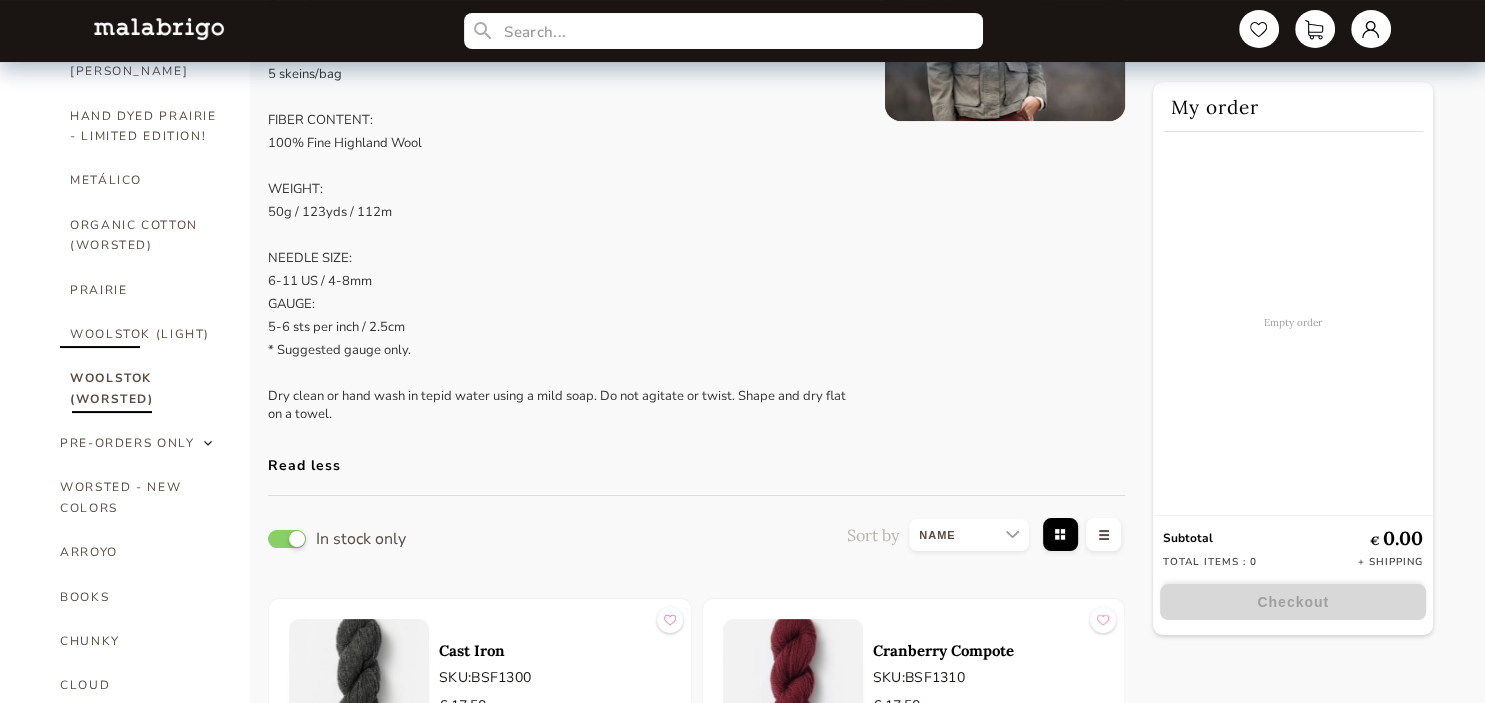 click on "WOOLSTOK (LIGHT)" at bounding box center (145, 334) 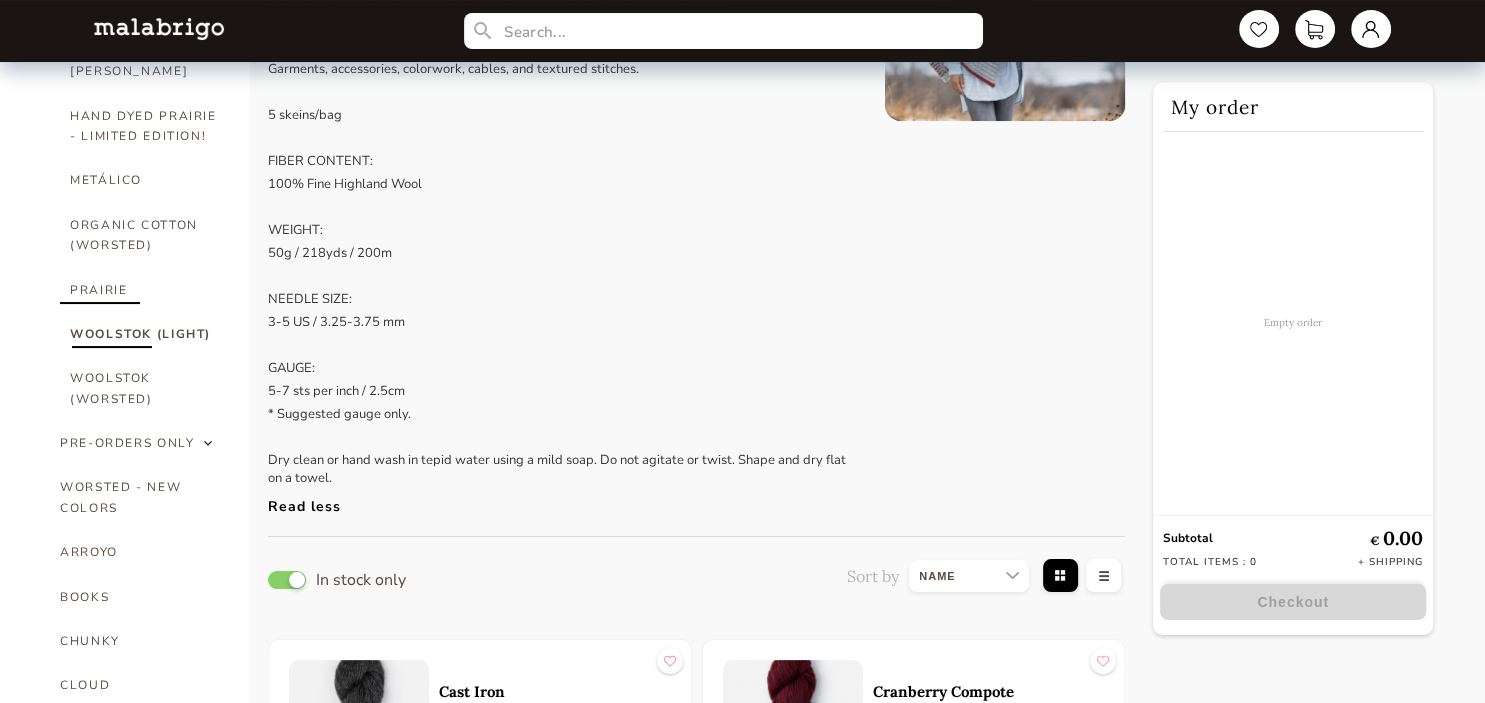 click on "PRAIRIE" at bounding box center [145, 290] 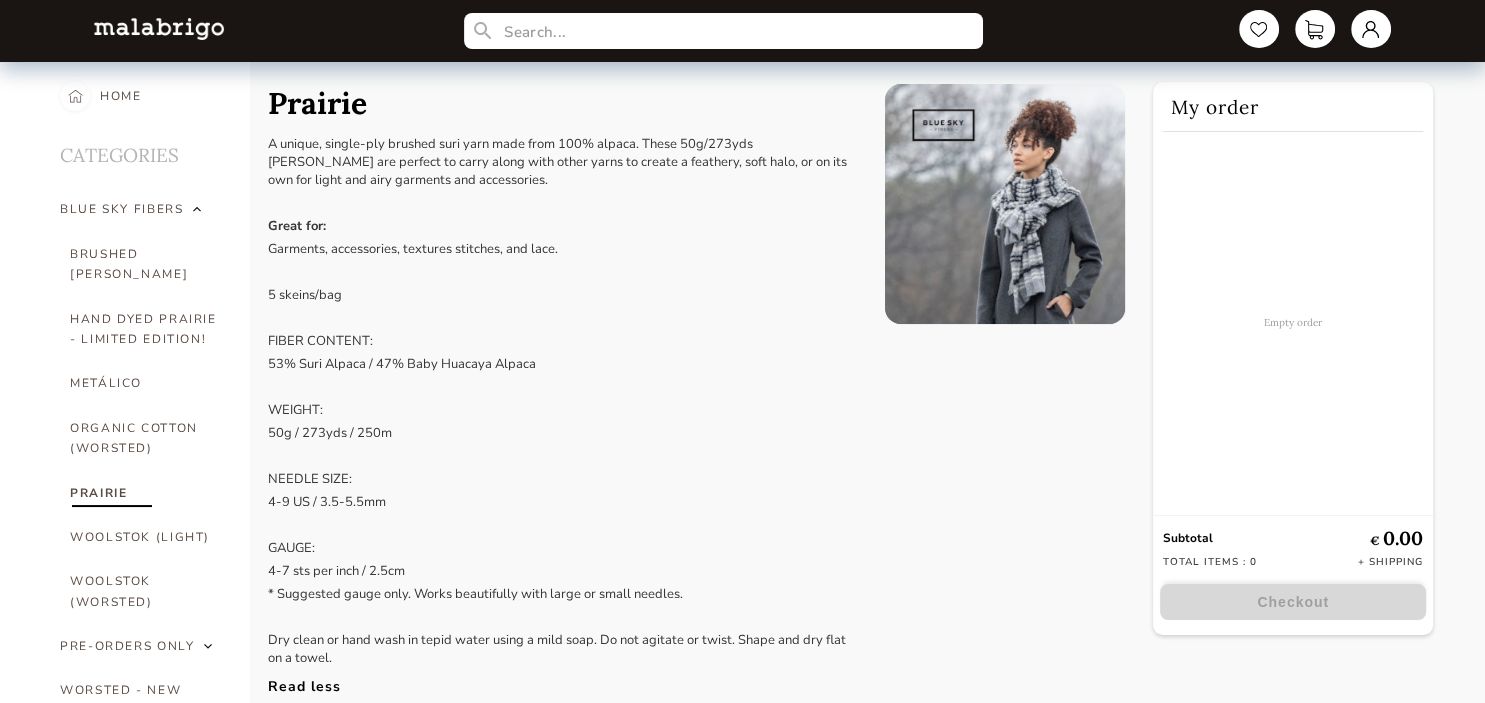 scroll, scrollTop: 0, scrollLeft: 0, axis: both 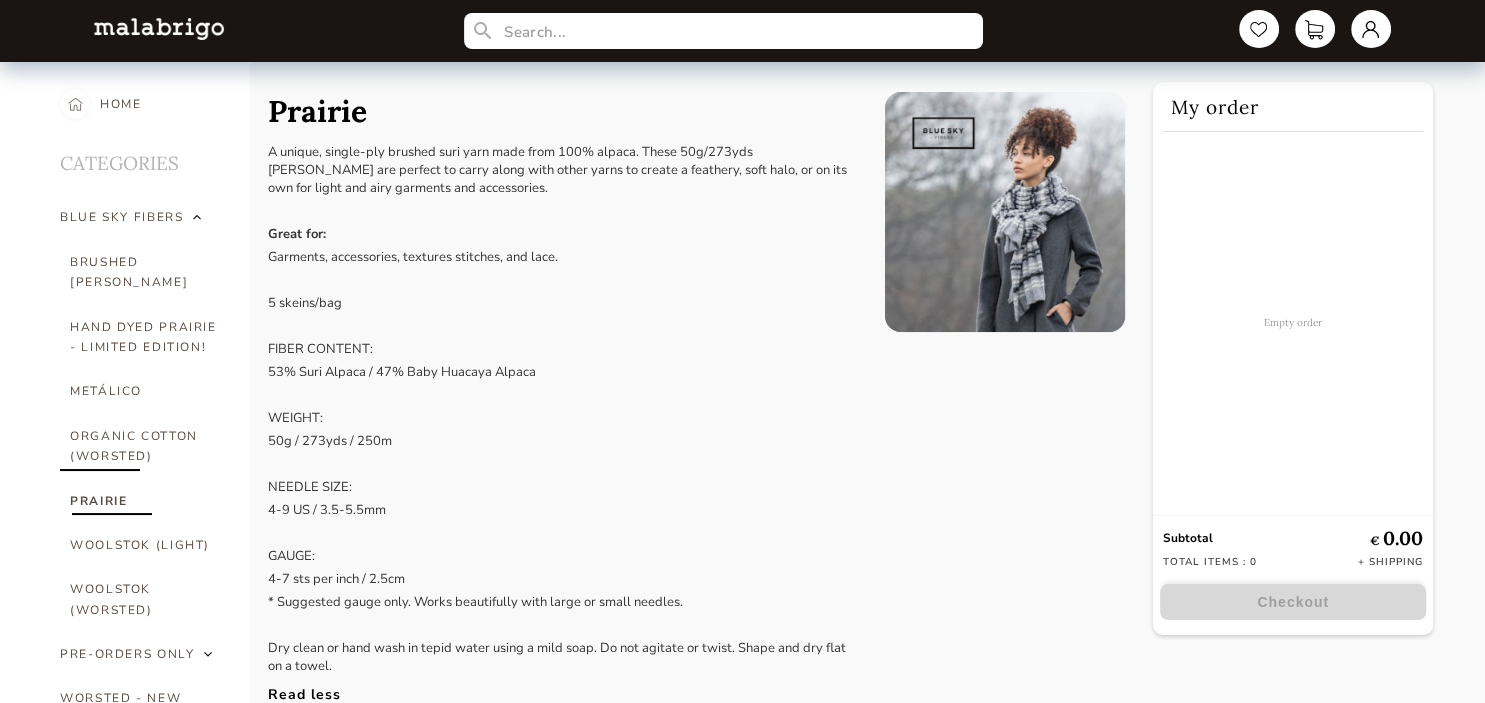 click on "ORGANIC COTTON (WORSTED)" at bounding box center (145, 446) 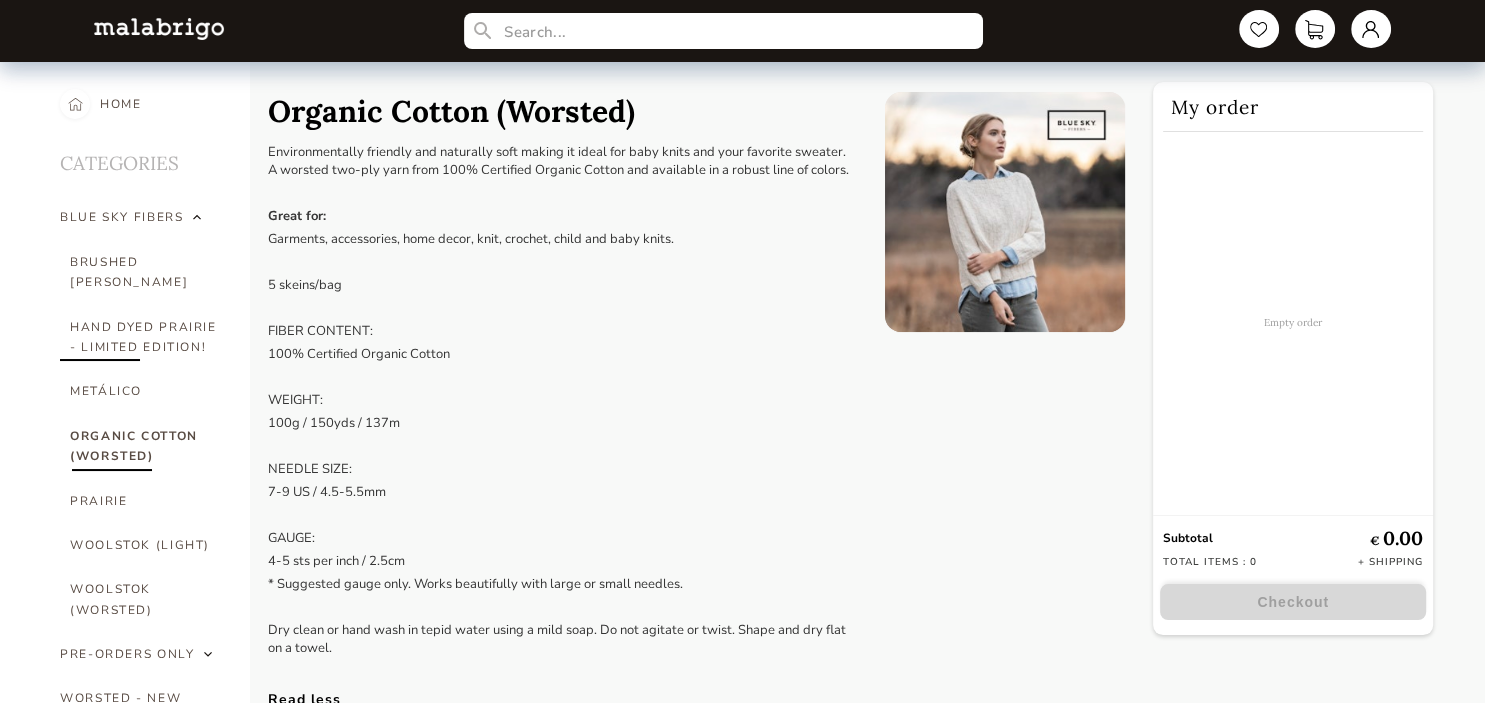 click on "HAND DYED PRAIRIE - LIMITED EDITION!" at bounding box center [145, 337] 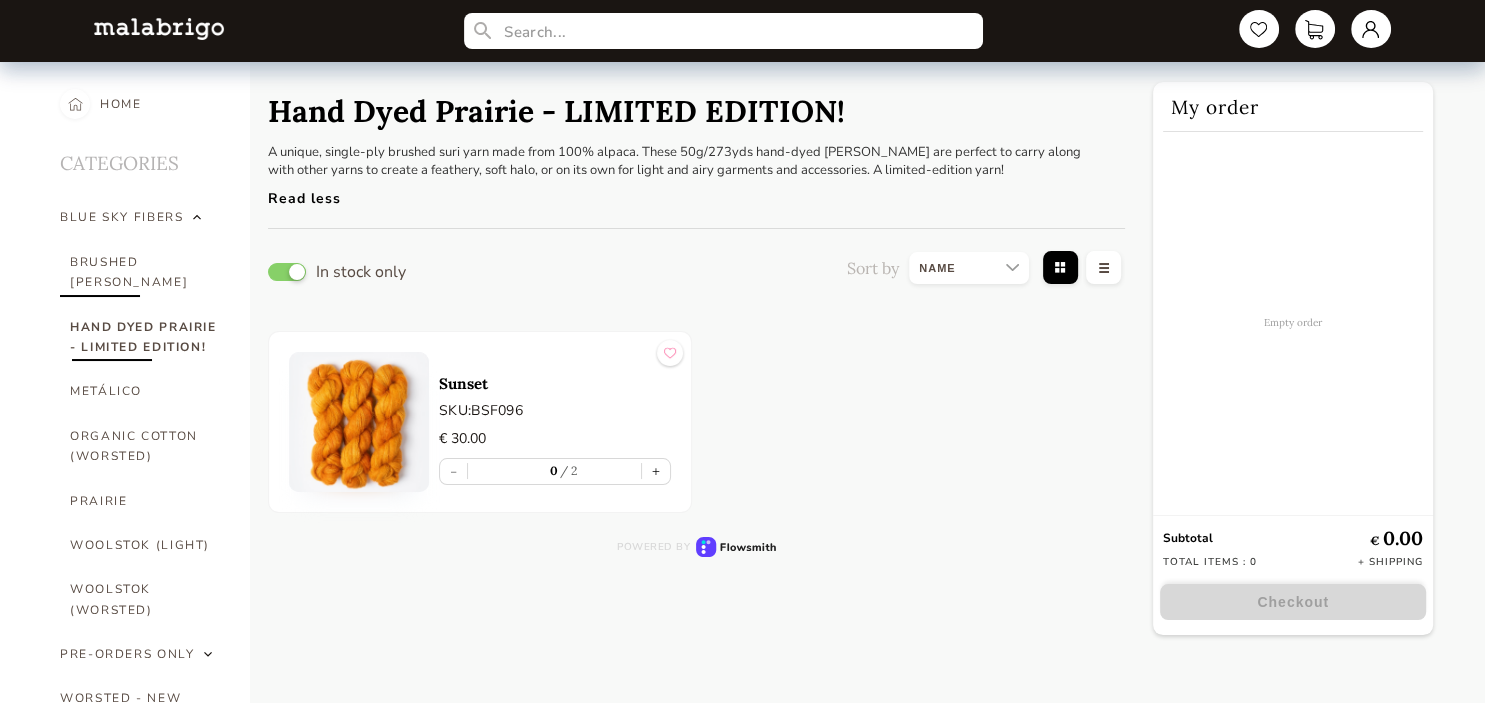 click on "BRUSHED [PERSON_NAME]" at bounding box center [145, 272] 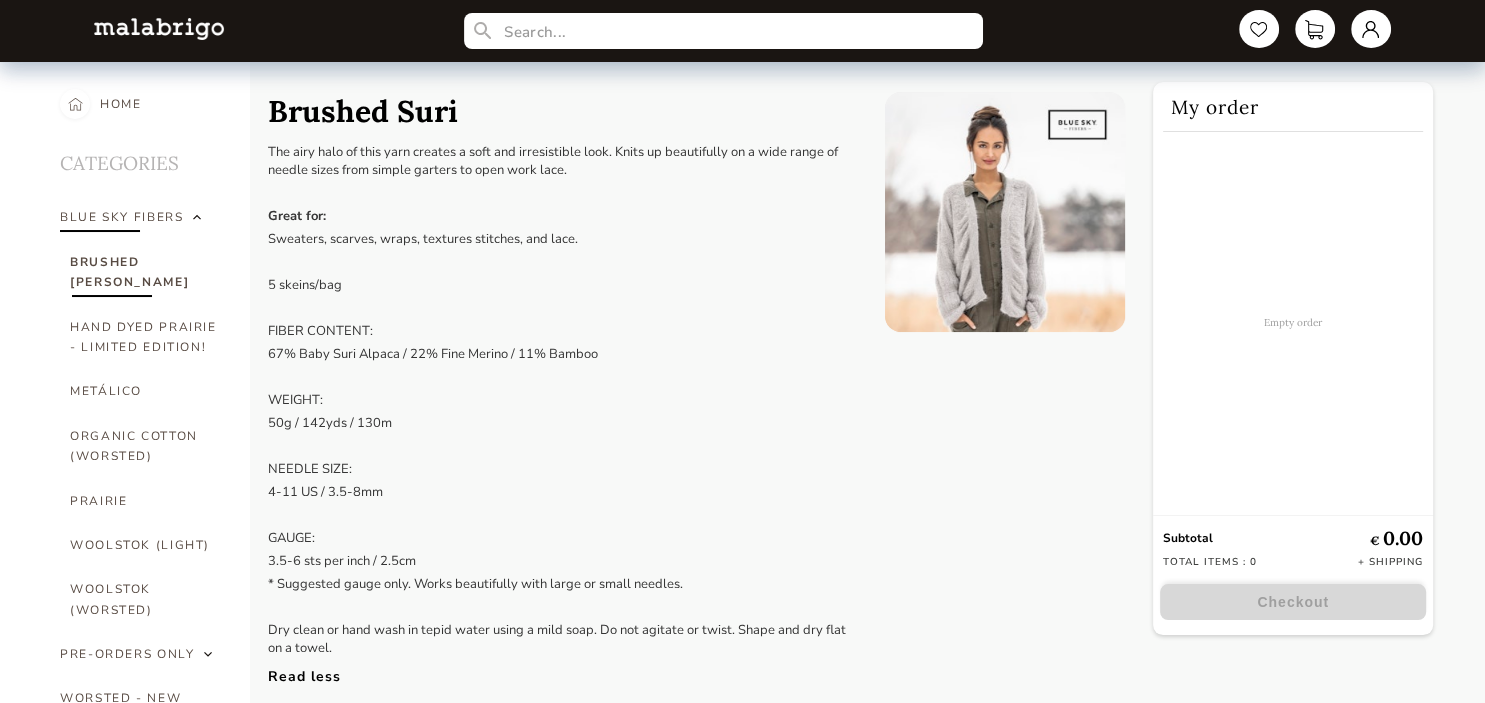 click on "BLUE SKY FIBERS" at bounding box center [121, 217] 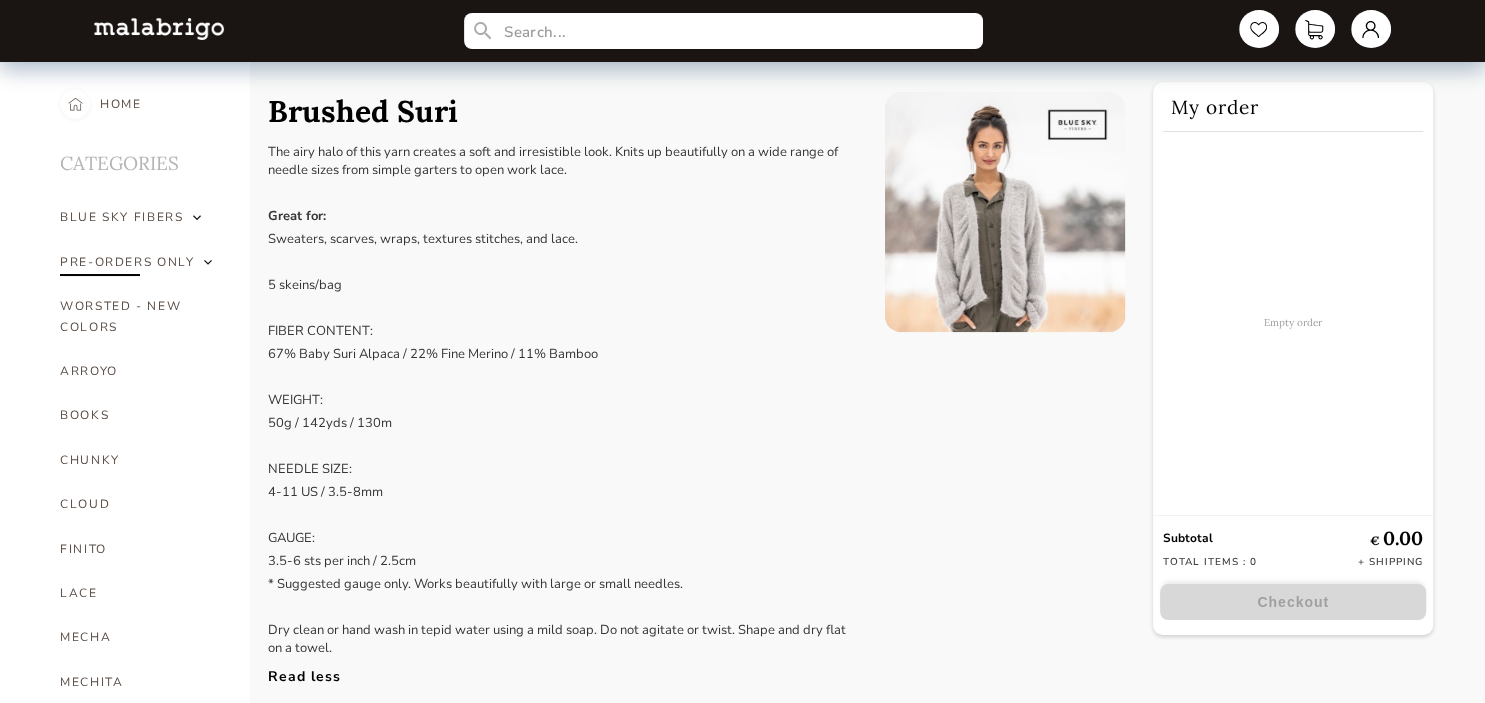 click on "PRE-ORDERS ONLY" at bounding box center (127, 262) 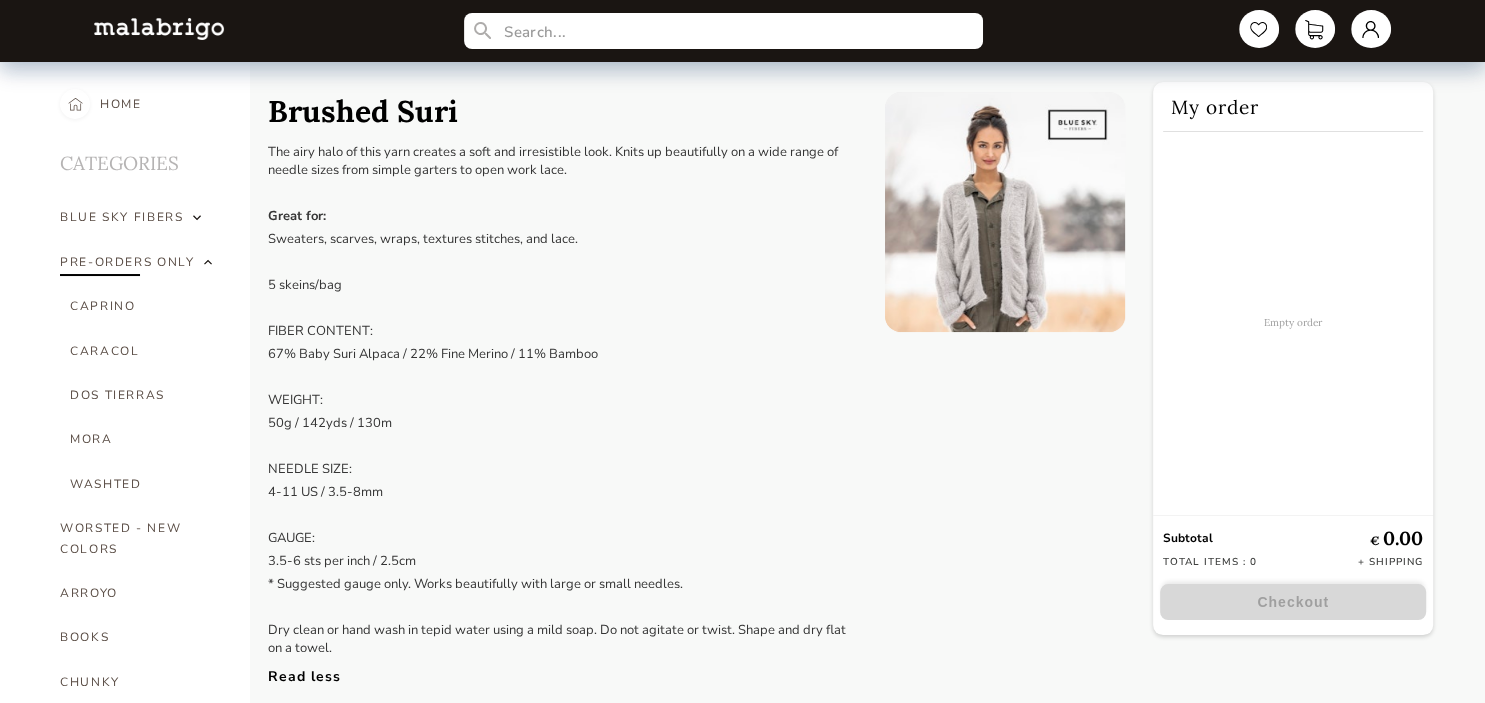 click on "PRE-ORDERS ONLY" at bounding box center (127, 262) 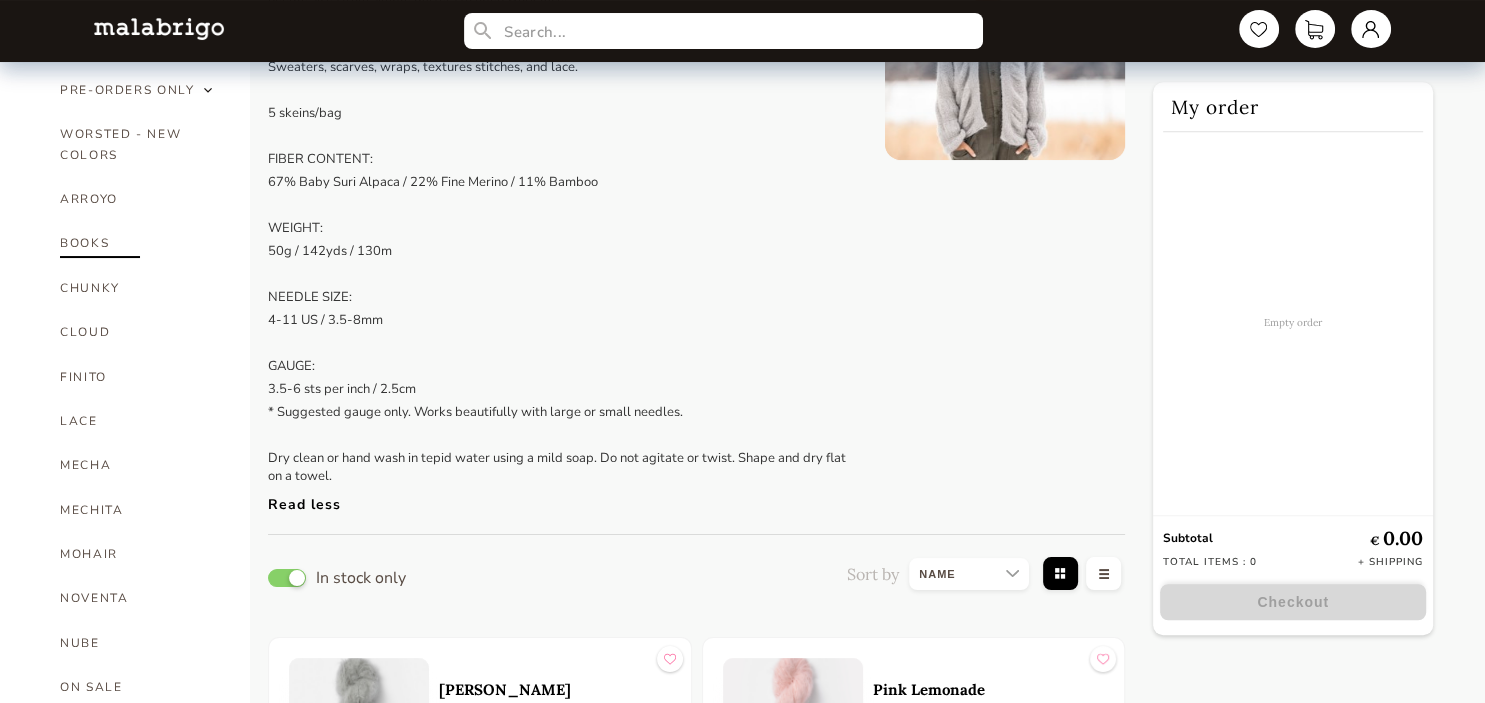 scroll, scrollTop: 211, scrollLeft: 0, axis: vertical 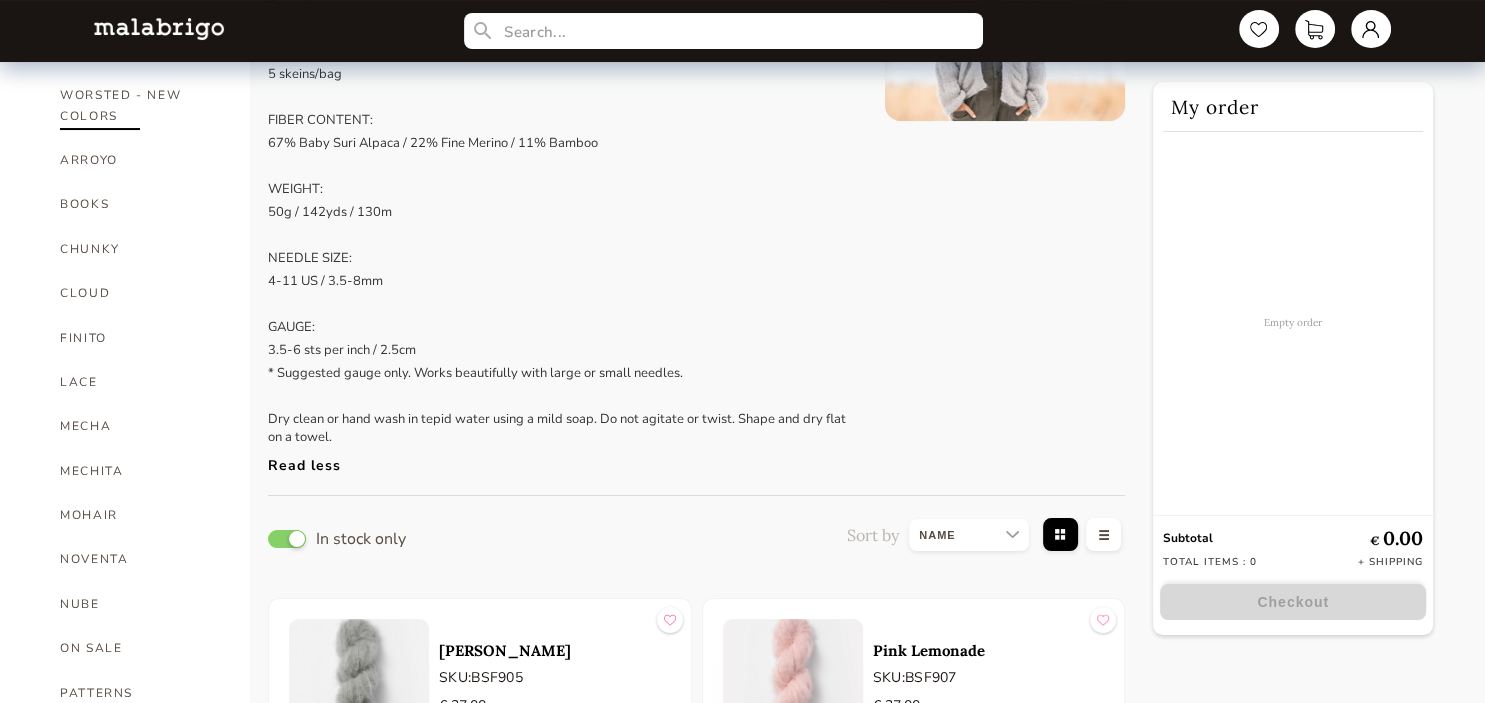 click on "WORSTED - NEW COLORS" at bounding box center (140, 105) 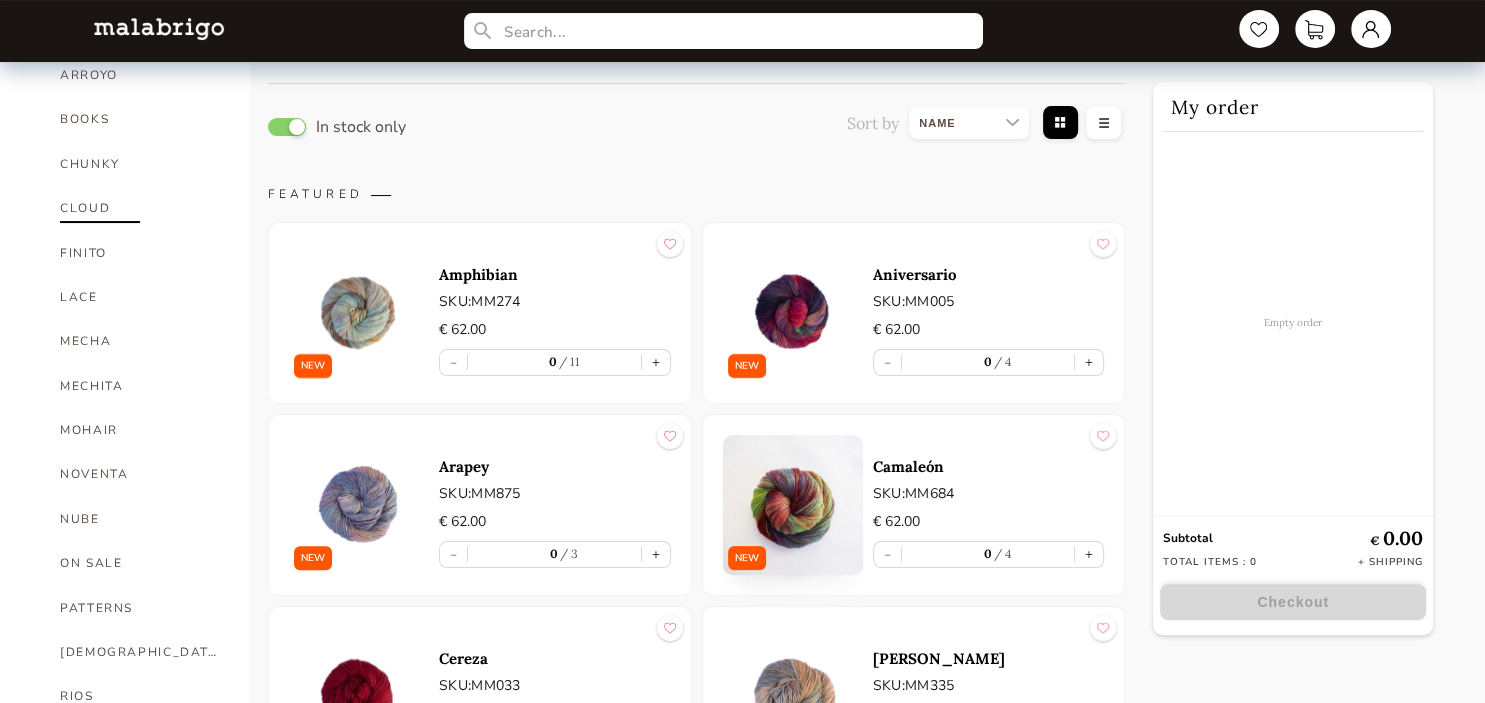 scroll, scrollTop: 316, scrollLeft: 0, axis: vertical 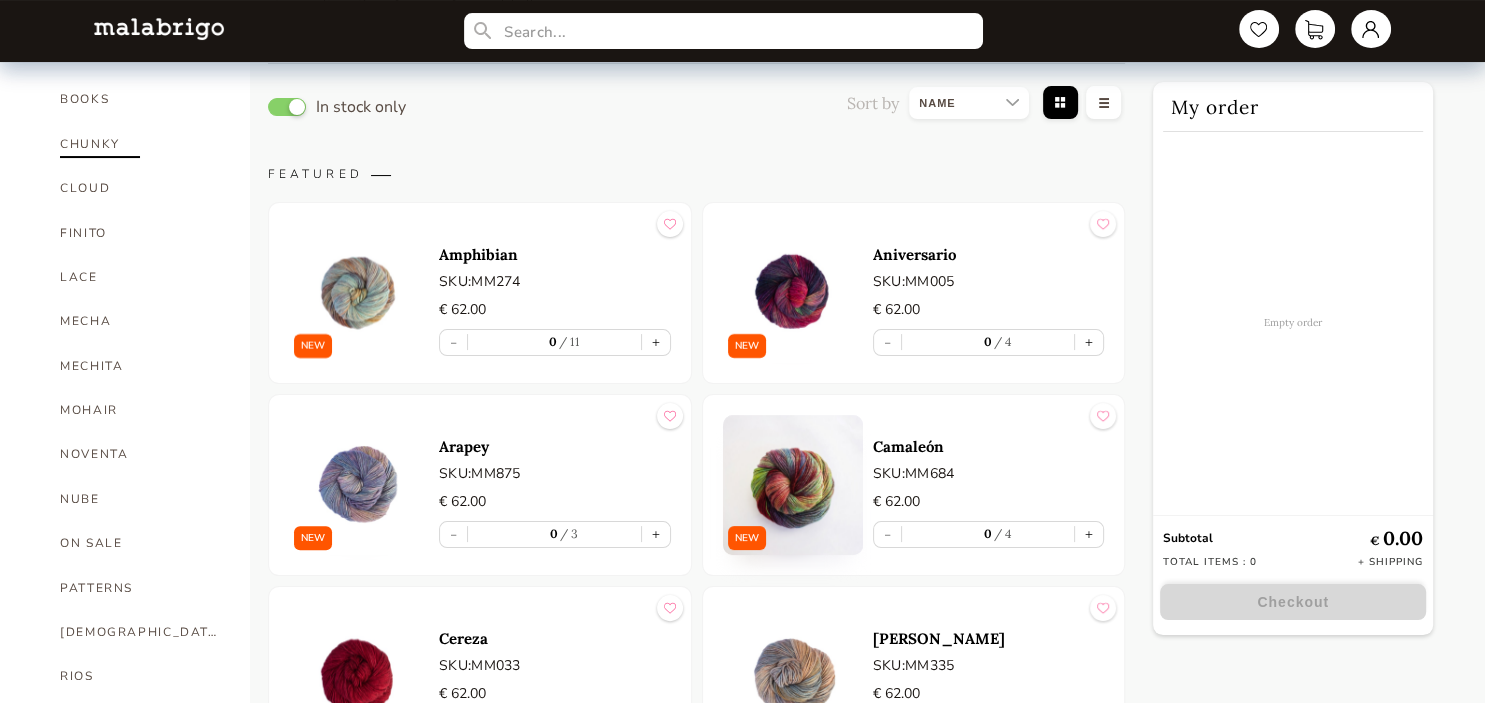click on "CHUNKY" at bounding box center [140, 144] 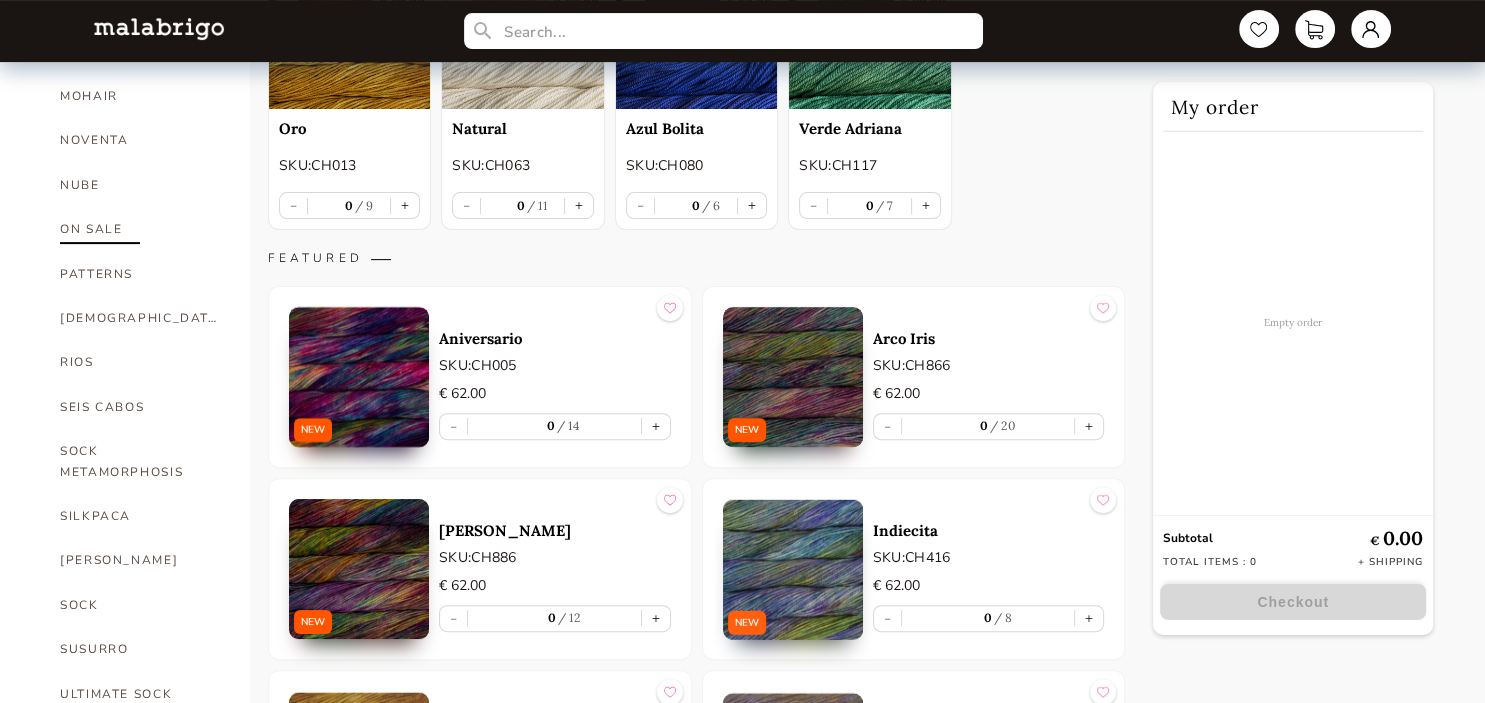scroll, scrollTop: 633, scrollLeft: 0, axis: vertical 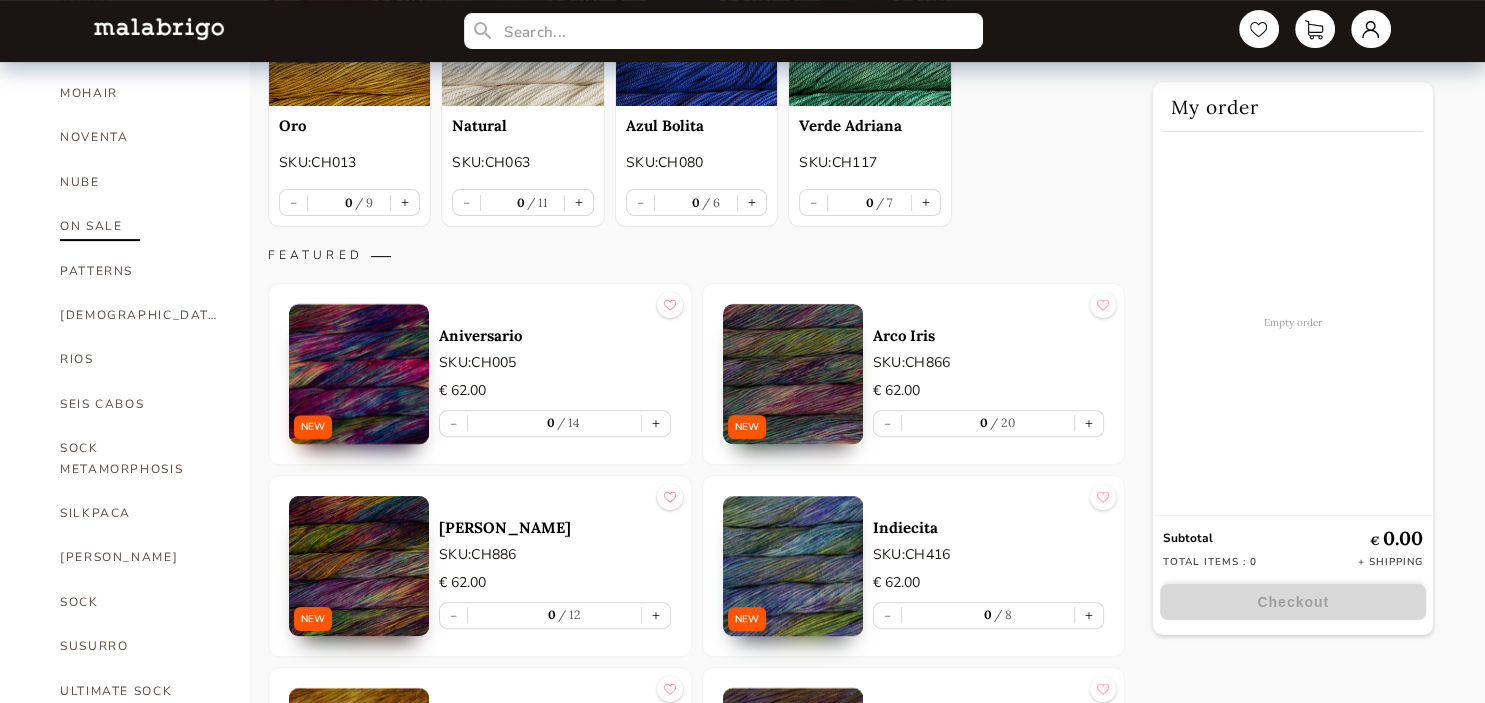 click on "ON SALE" at bounding box center [140, 226] 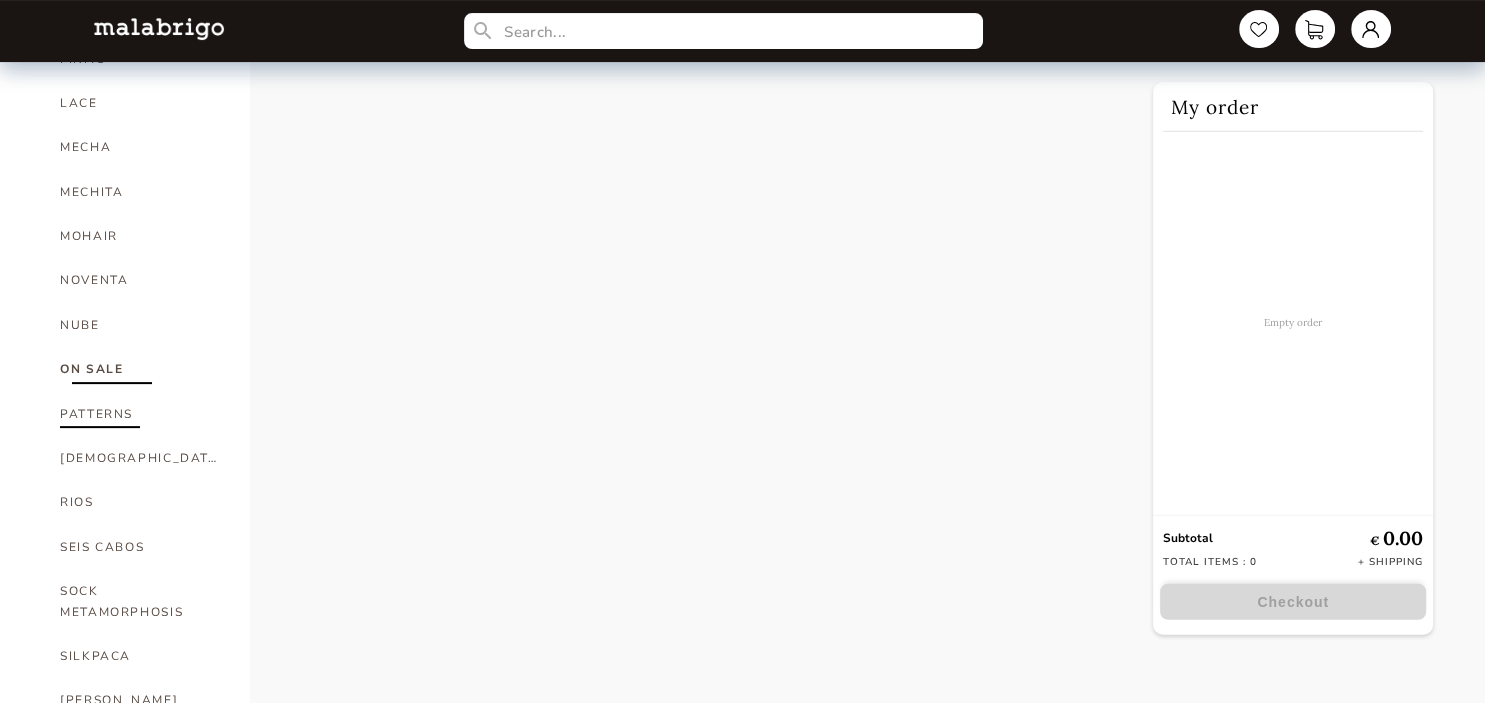 scroll, scrollTop: 528, scrollLeft: 0, axis: vertical 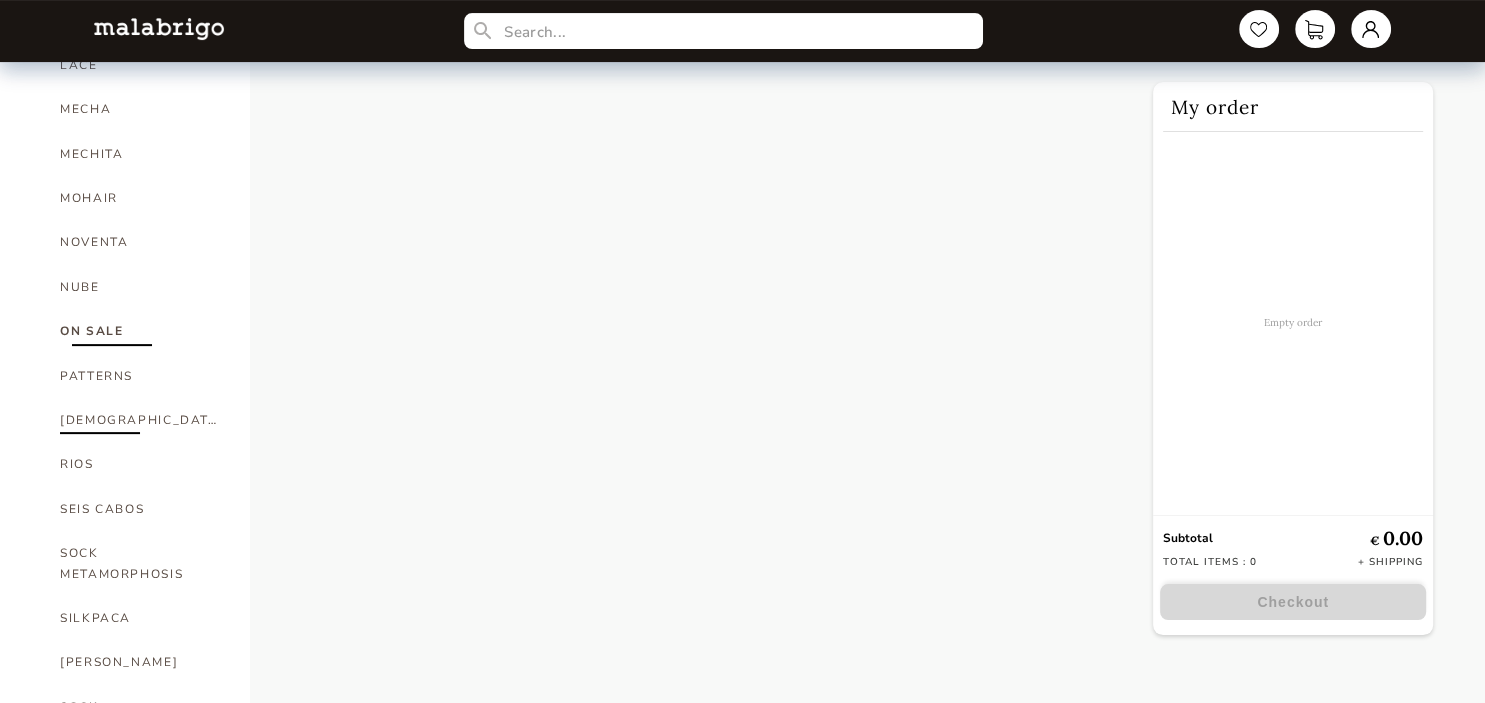 click on "[DEMOGRAPHIC_DATA]" at bounding box center [140, 420] 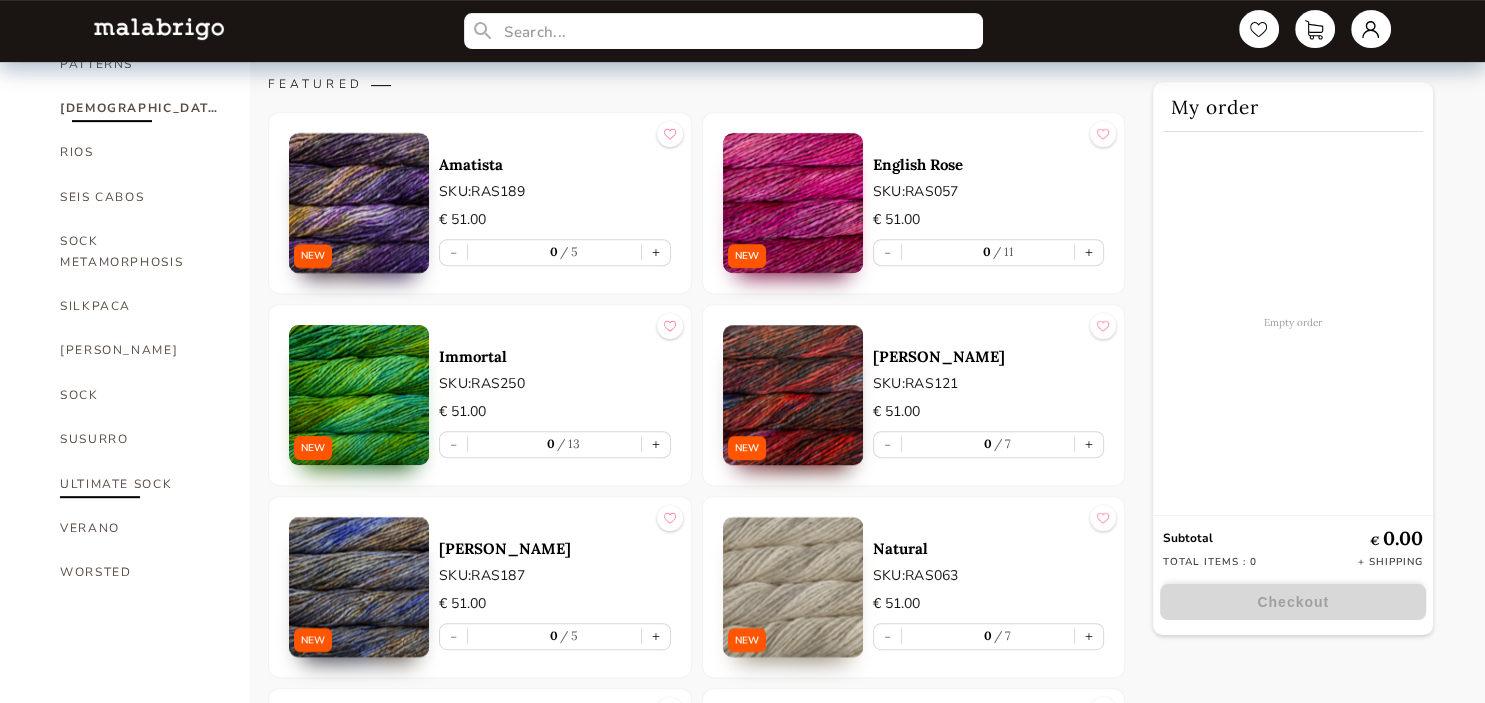 scroll, scrollTop: 739, scrollLeft: 0, axis: vertical 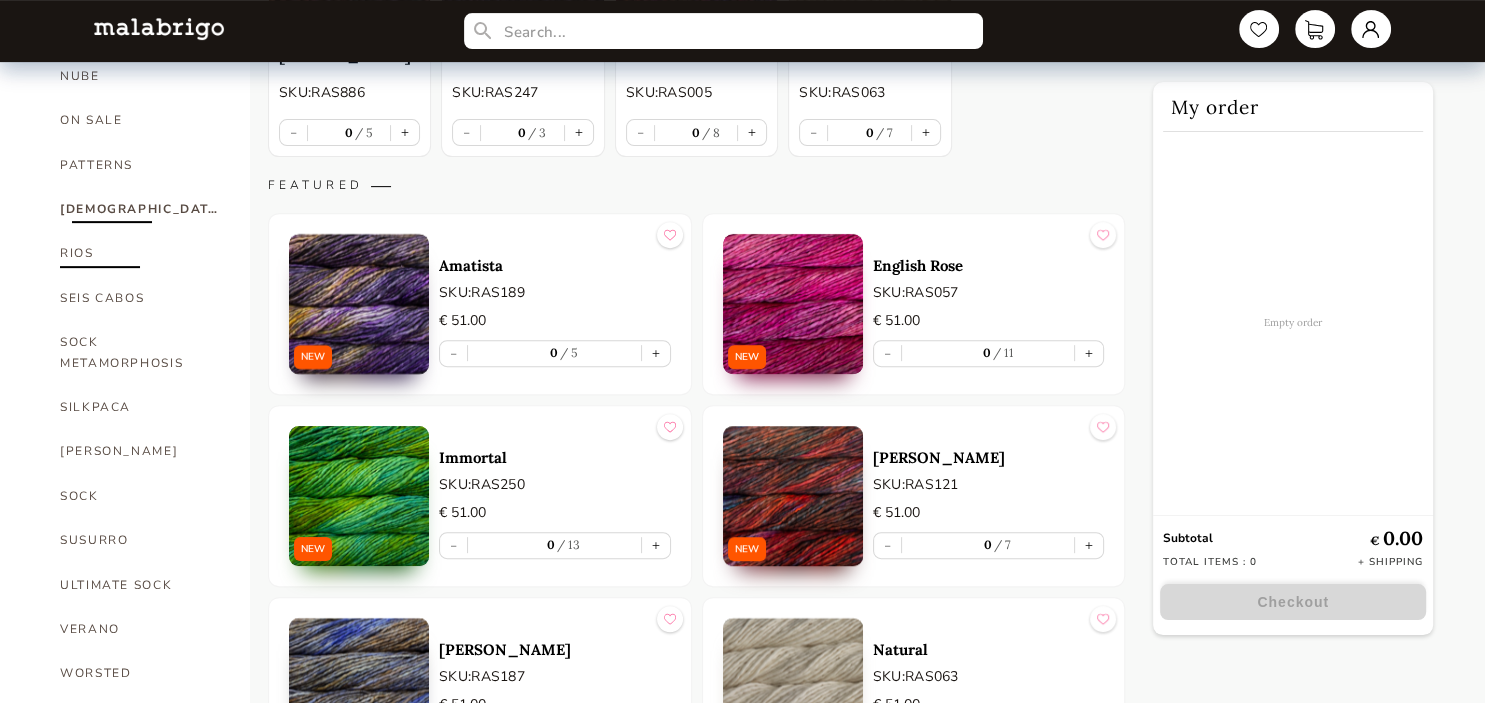 click on "RIOS" at bounding box center (140, 253) 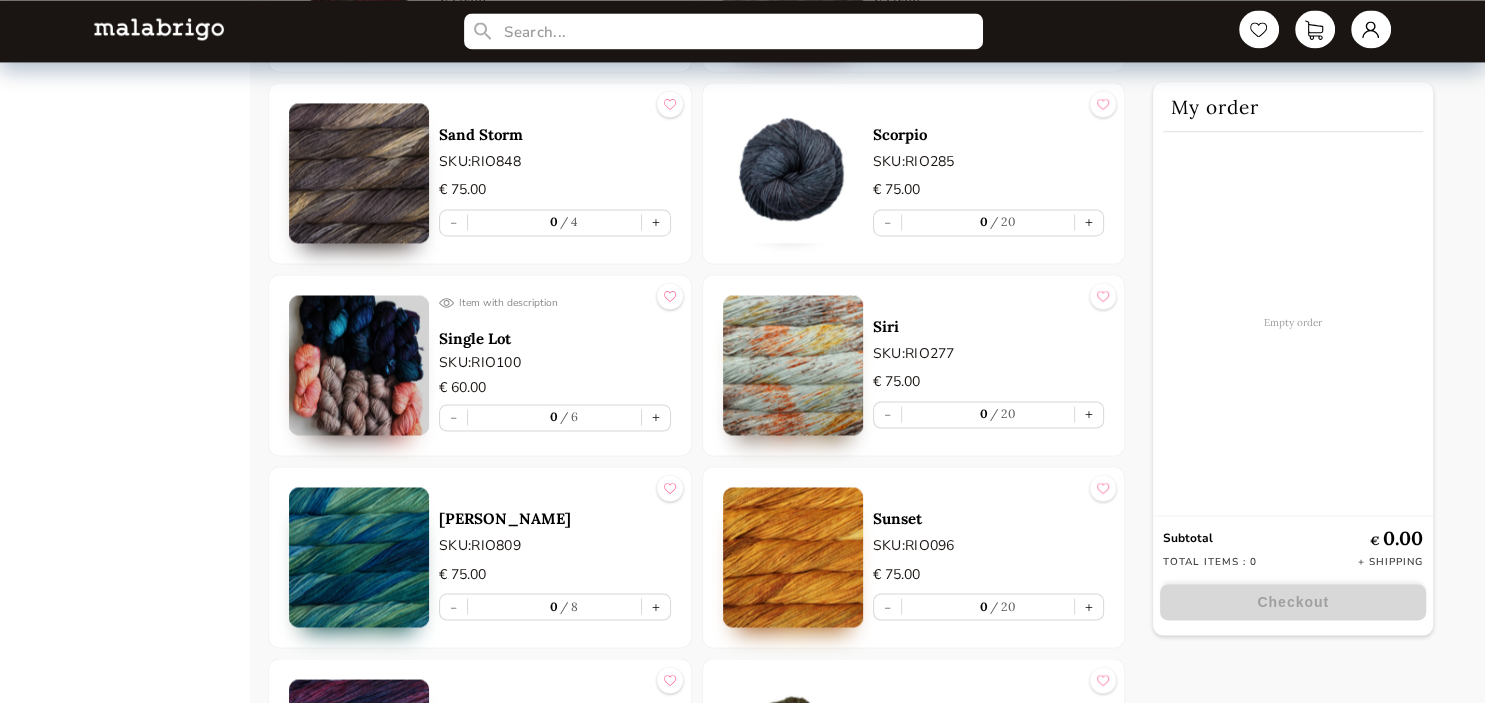 scroll, scrollTop: 10560, scrollLeft: 0, axis: vertical 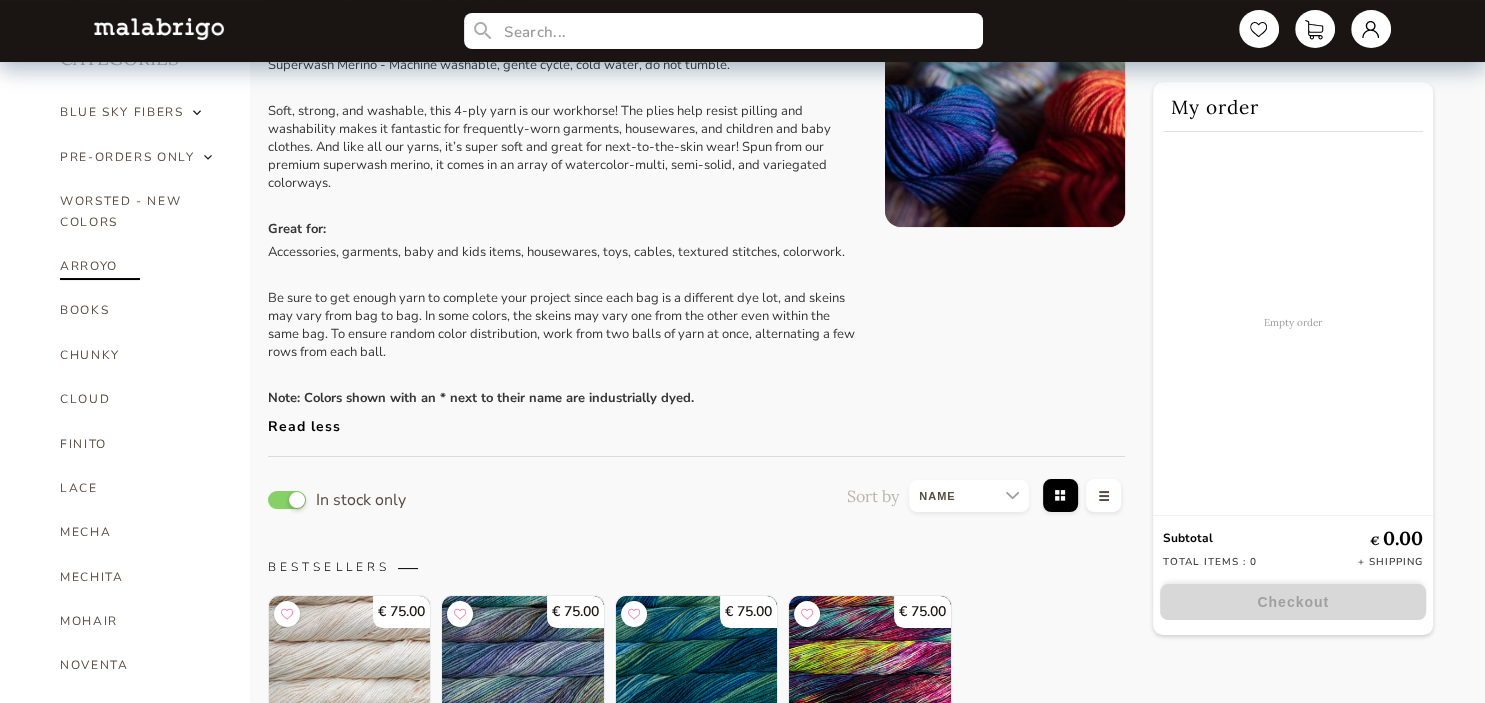click on "ARROYO" at bounding box center (140, 266) 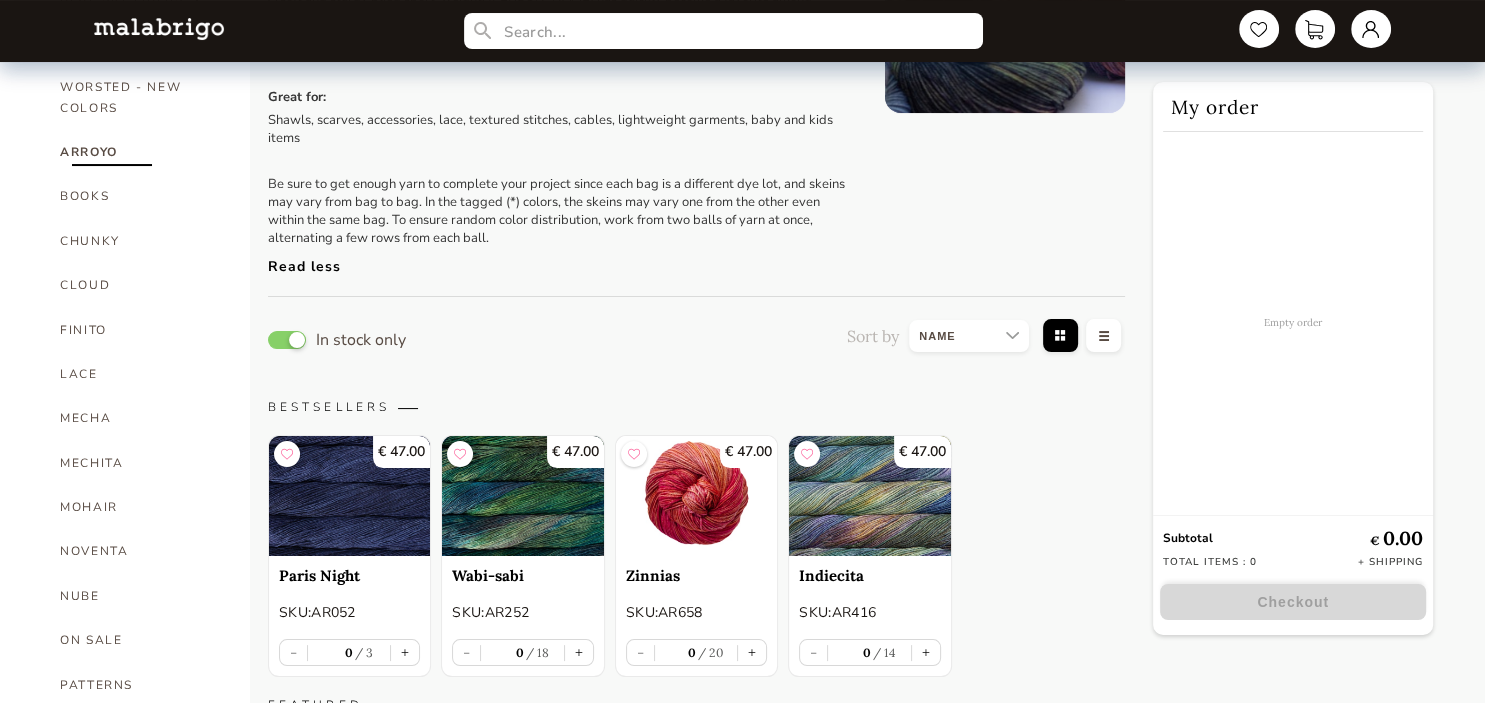 scroll, scrollTop: 211, scrollLeft: 0, axis: vertical 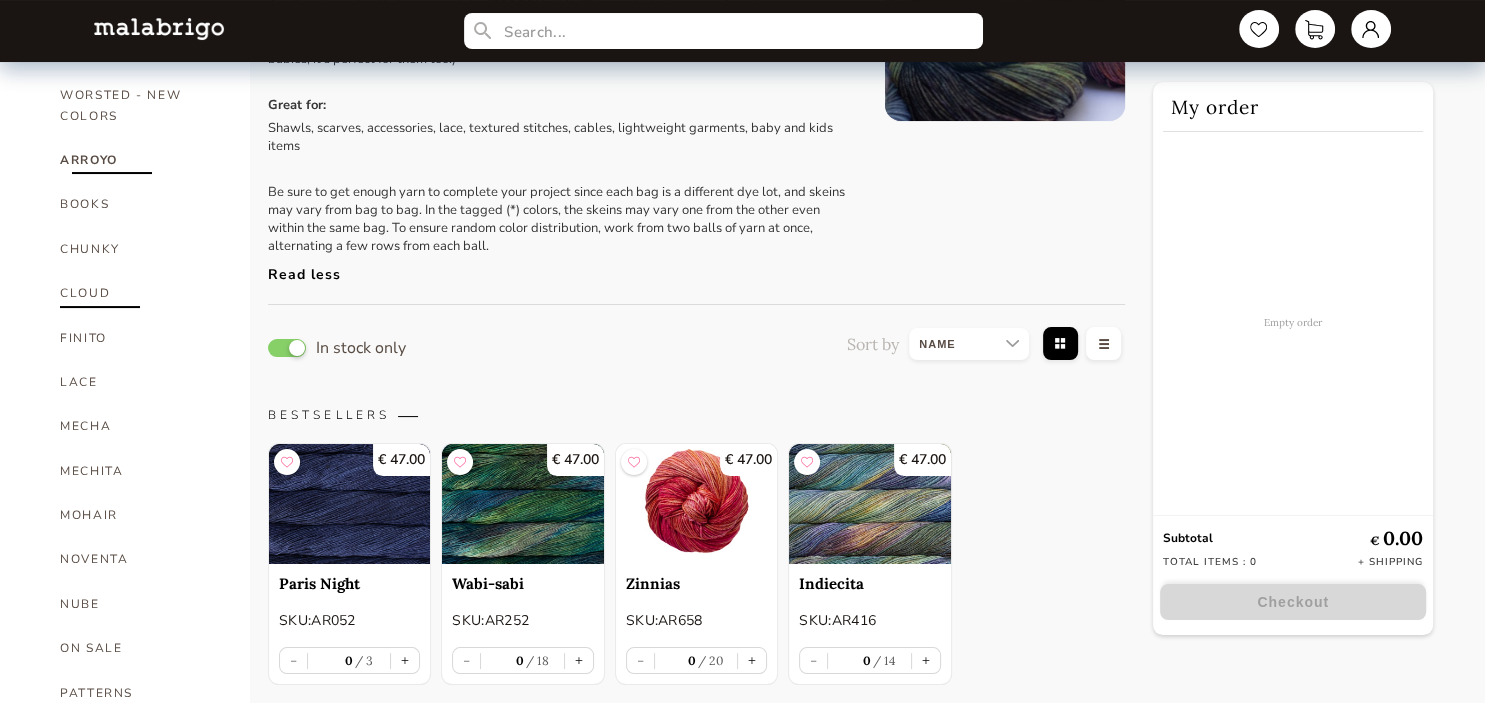click on "CLOUD" at bounding box center (140, 293) 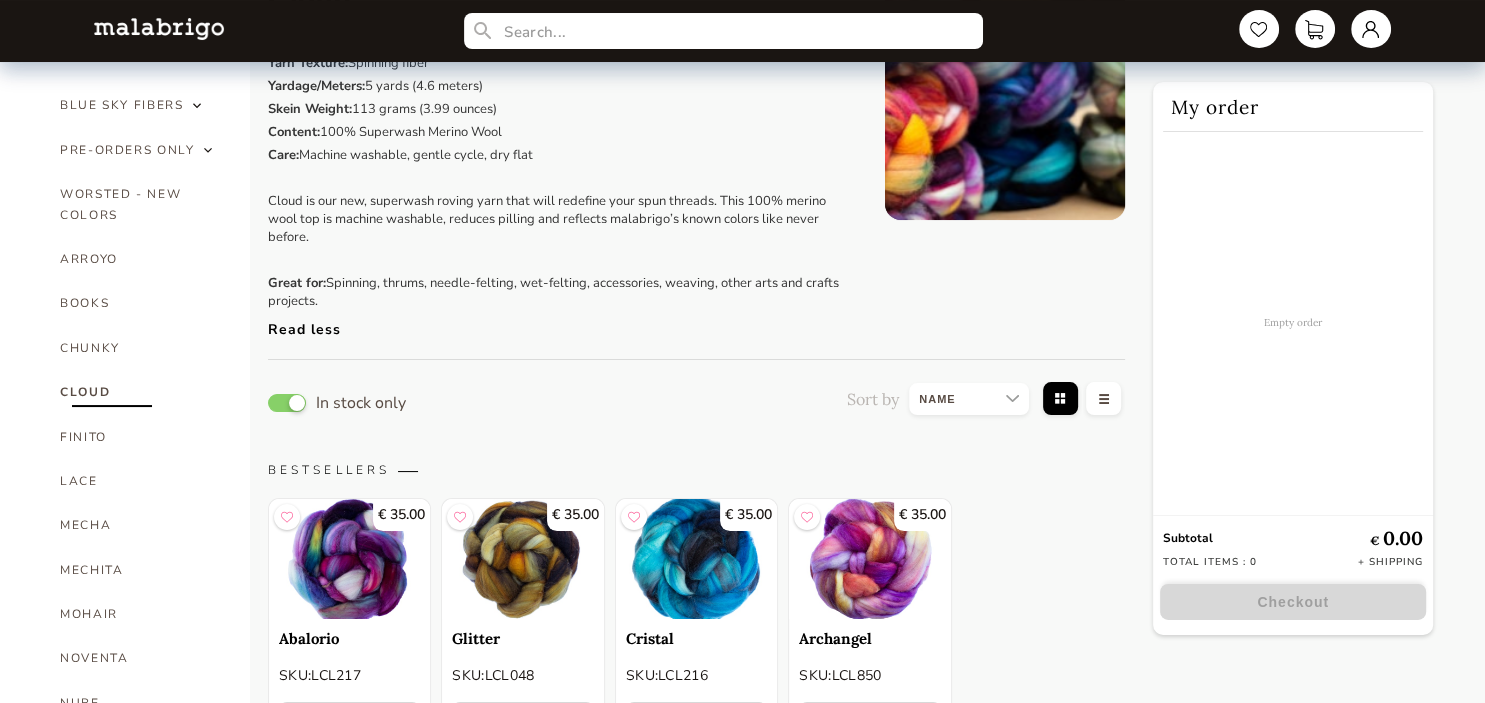 scroll, scrollTop: 105, scrollLeft: 0, axis: vertical 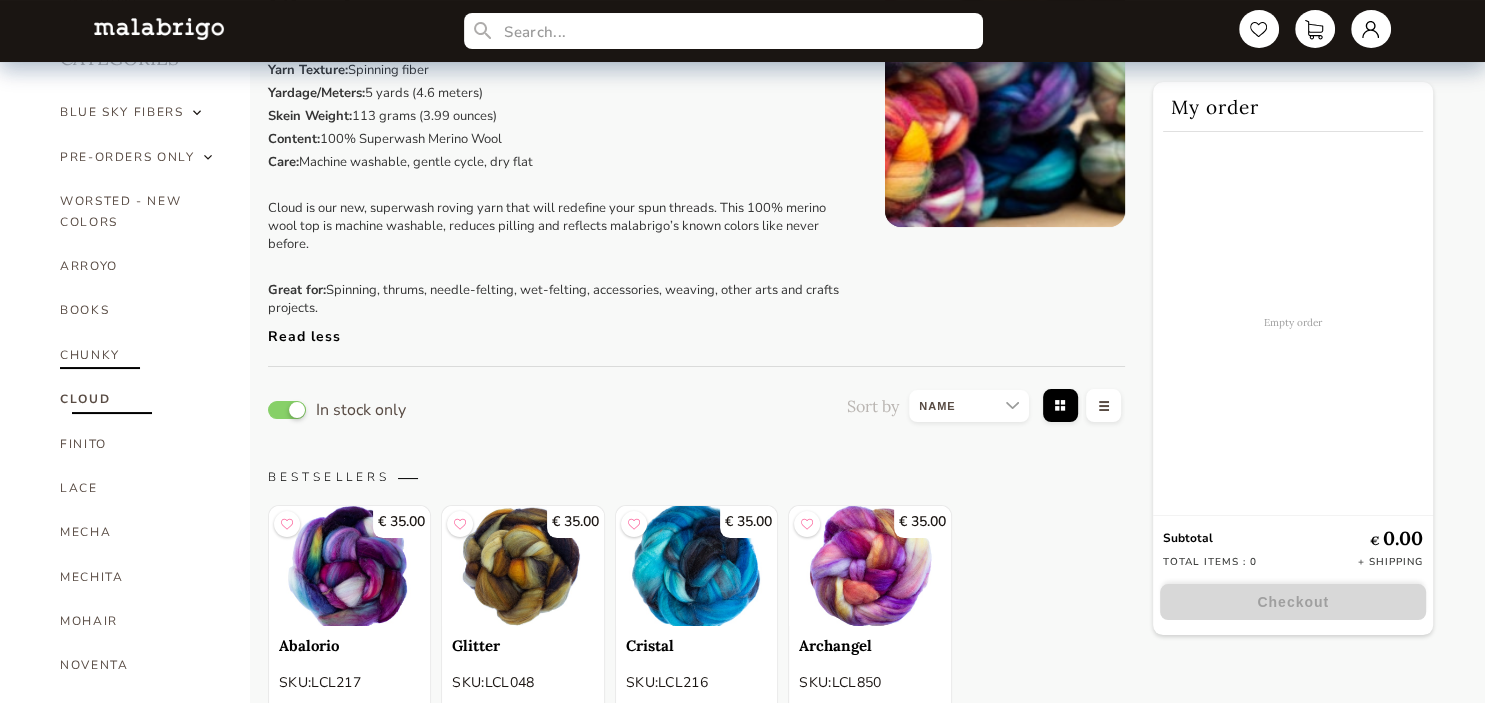 click on "CHUNKY" at bounding box center (140, 355) 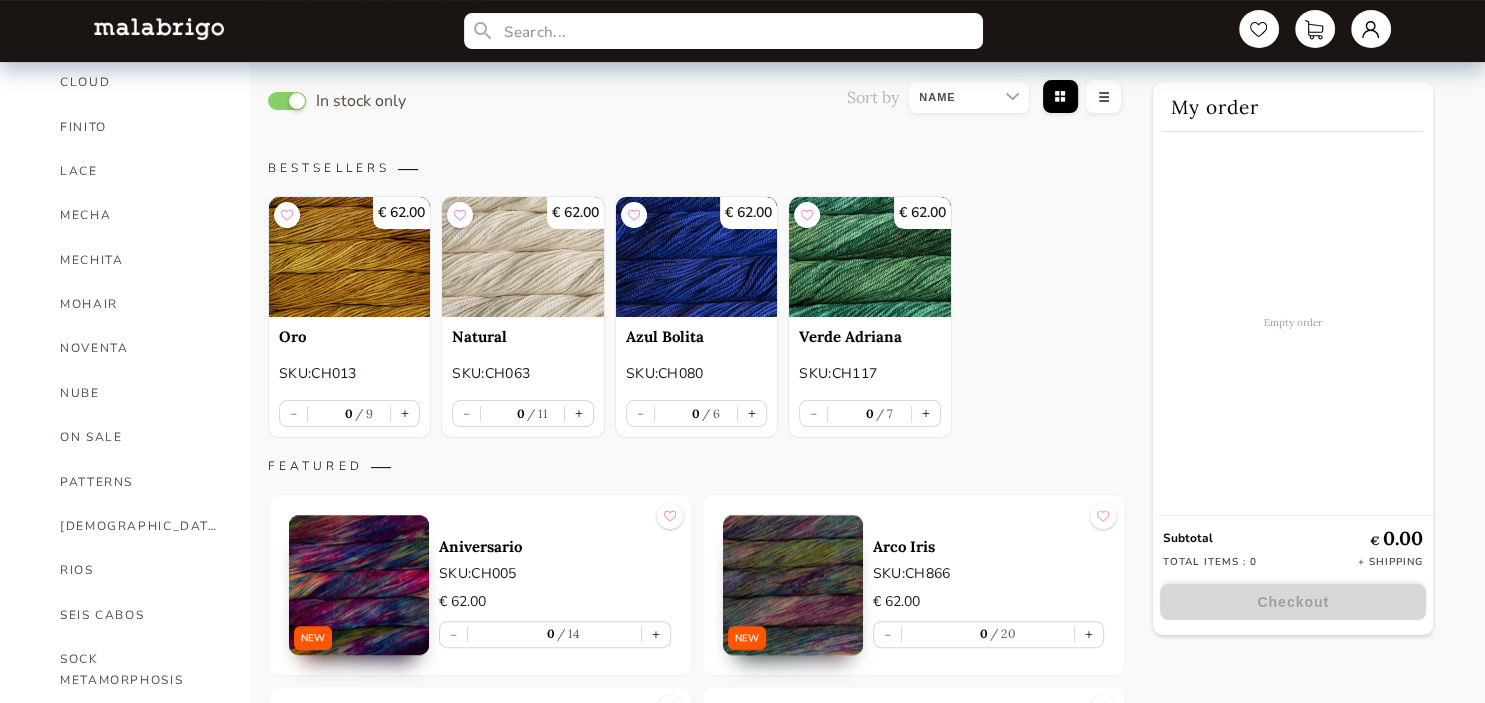 scroll, scrollTop: 0, scrollLeft: 0, axis: both 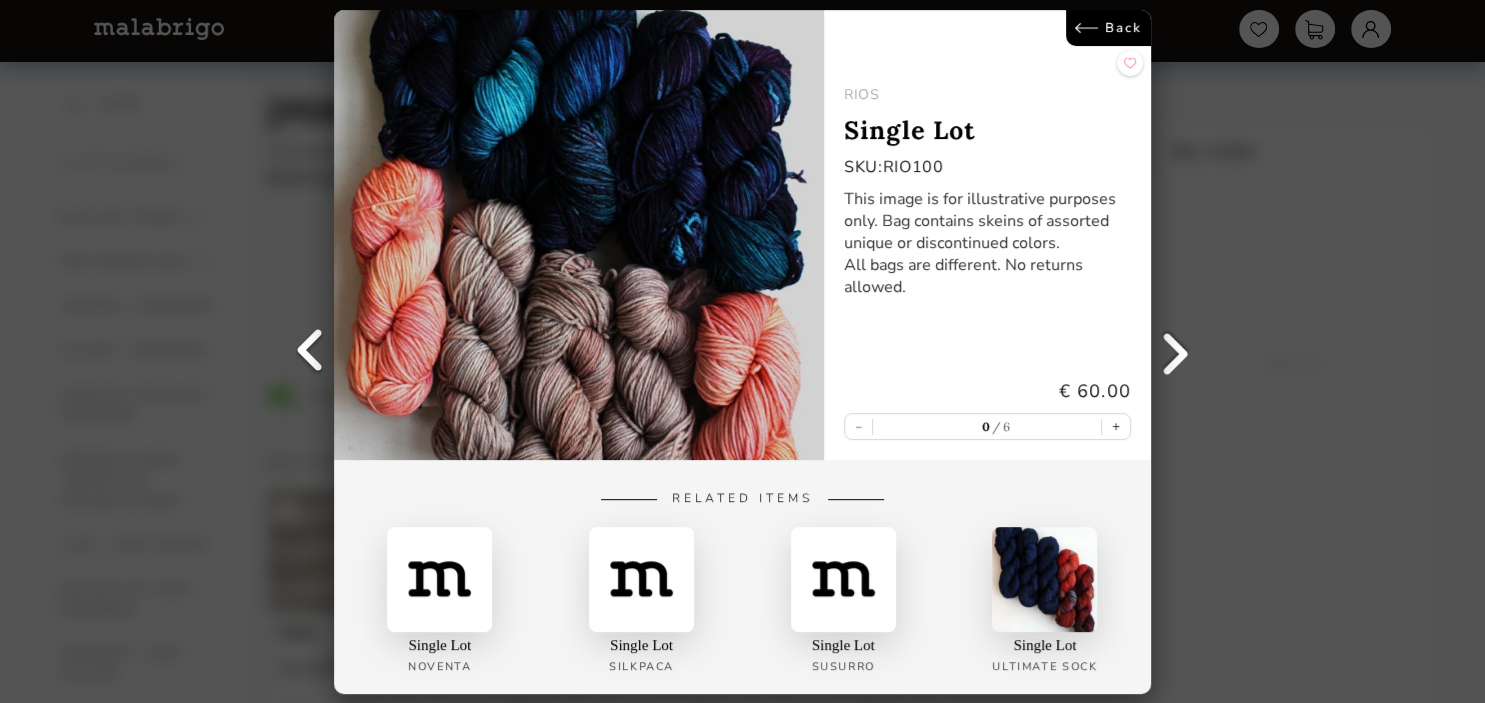 click on "Back" at bounding box center [1108, 28] 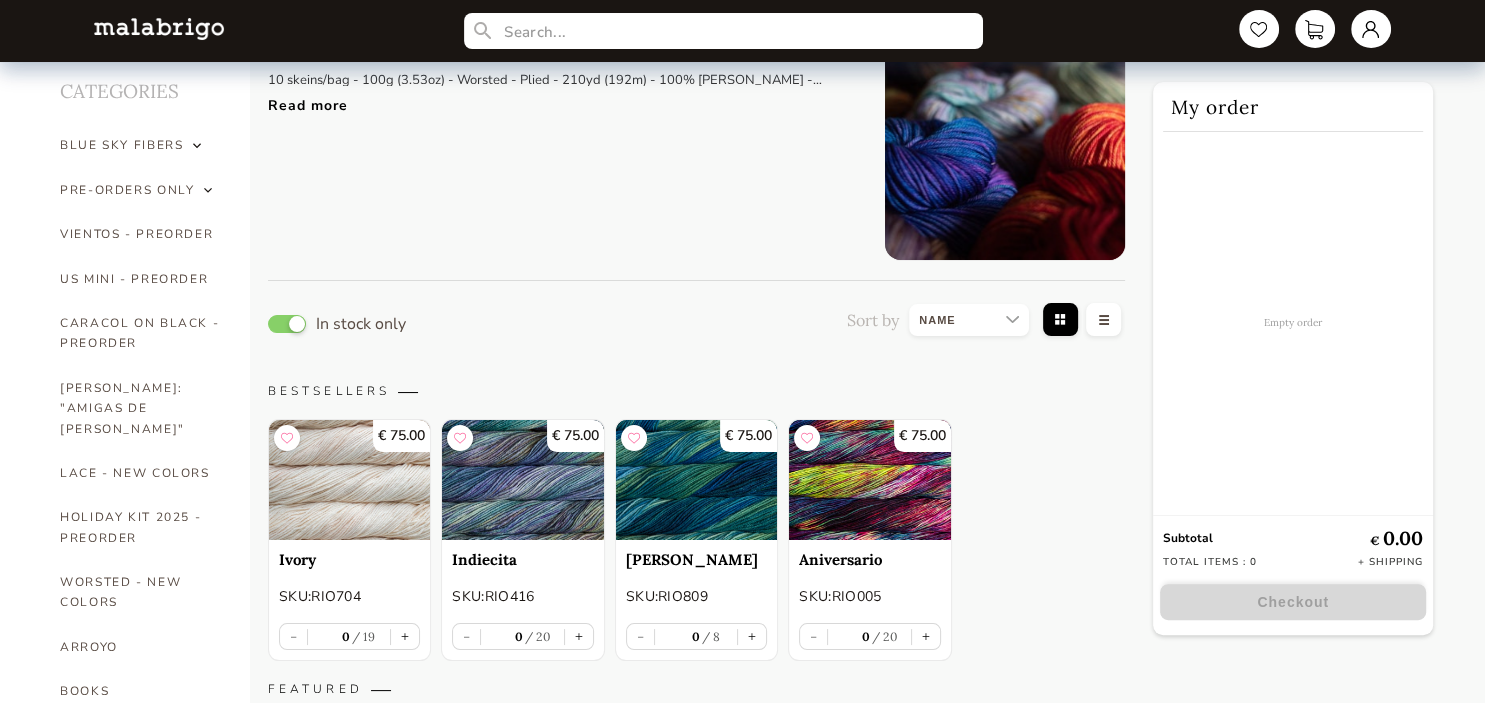 scroll, scrollTop: 105, scrollLeft: 0, axis: vertical 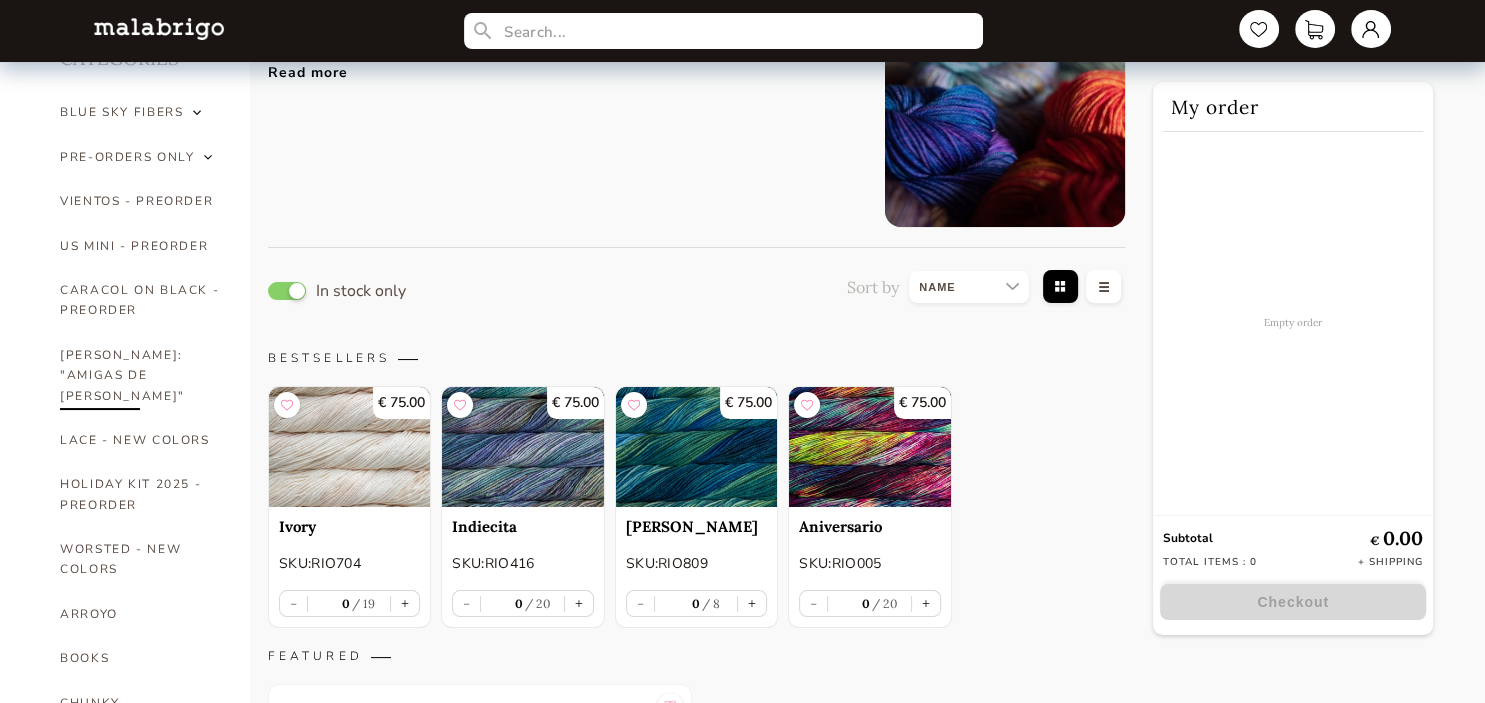 click on "[PERSON_NAME]: "AMIGAS DE [PERSON_NAME]"" at bounding box center (140, 375) 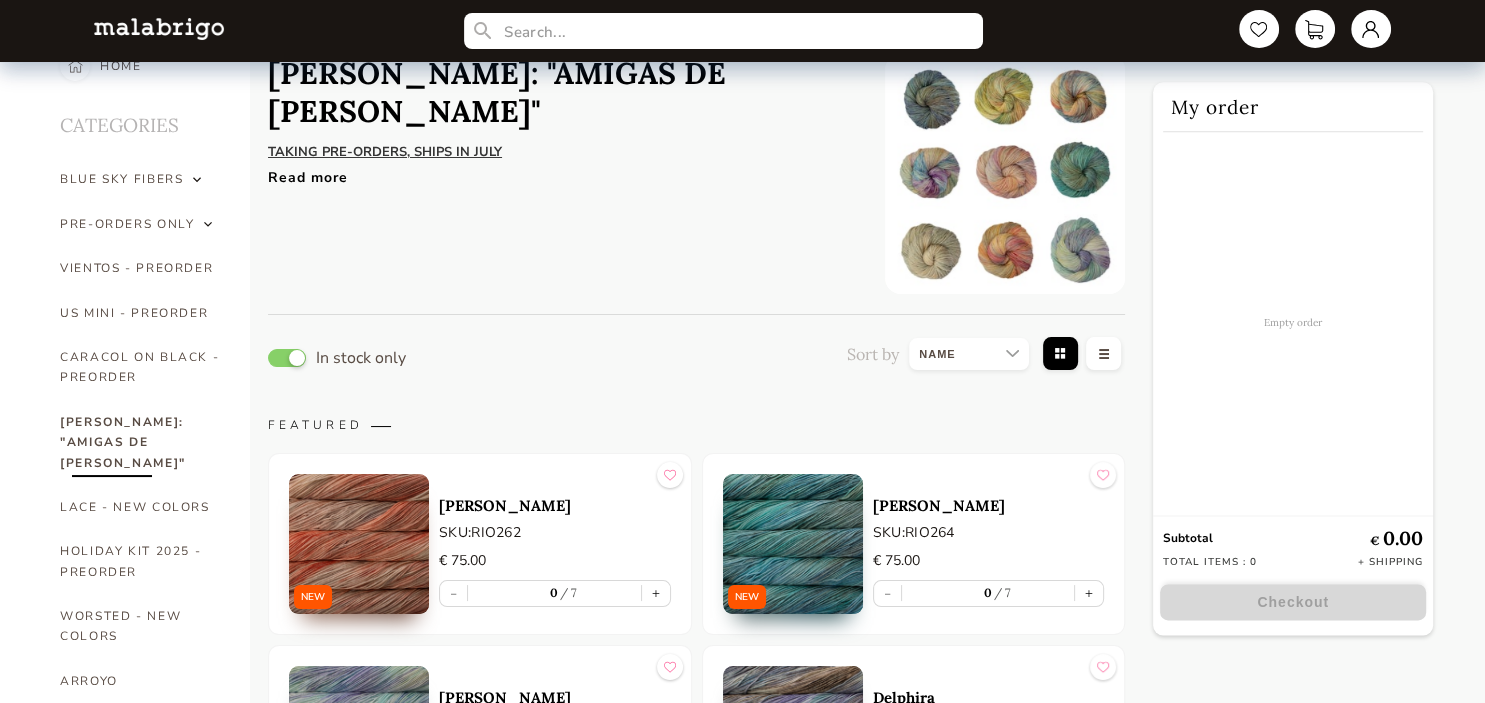 scroll, scrollTop: 0, scrollLeft: 0, axis: both 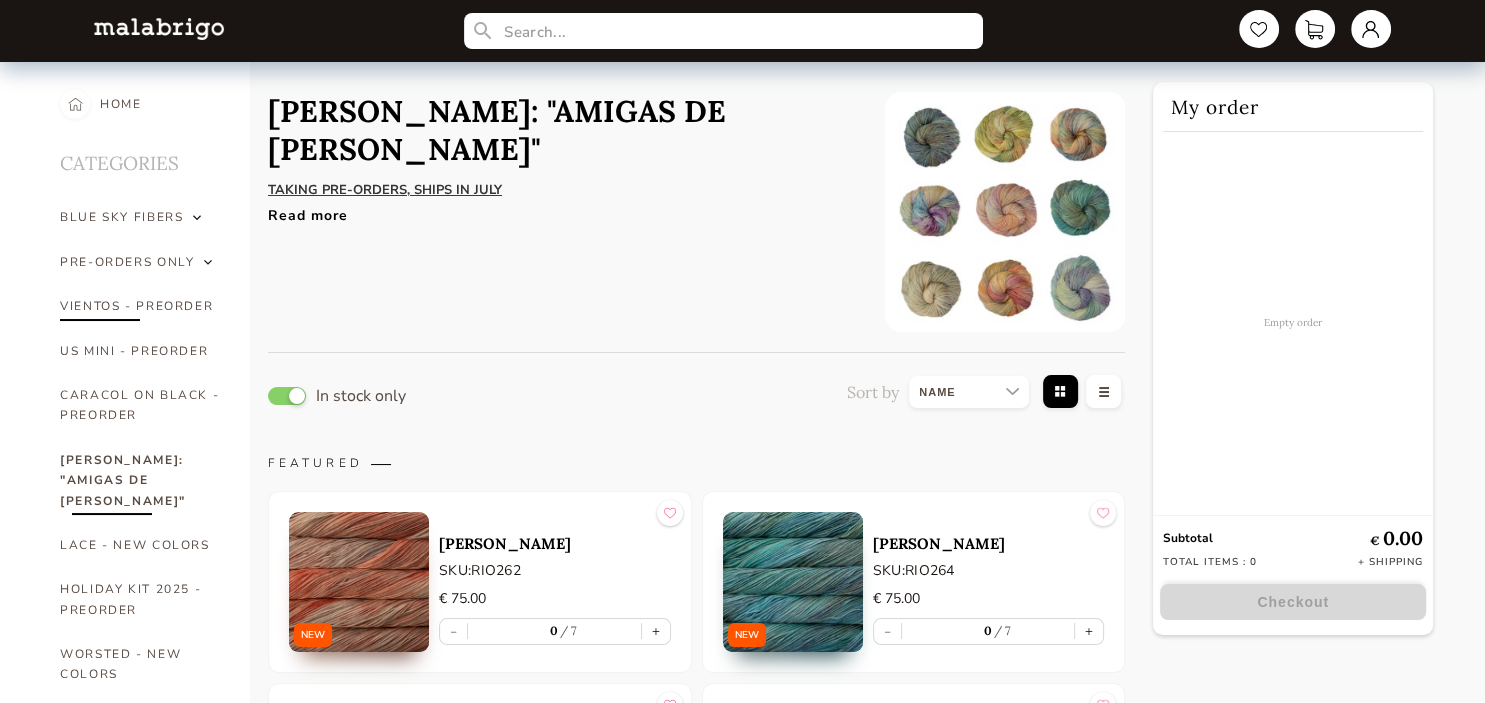 click on "VIENTOS - PREORDER" at bounding box center (140, 306) 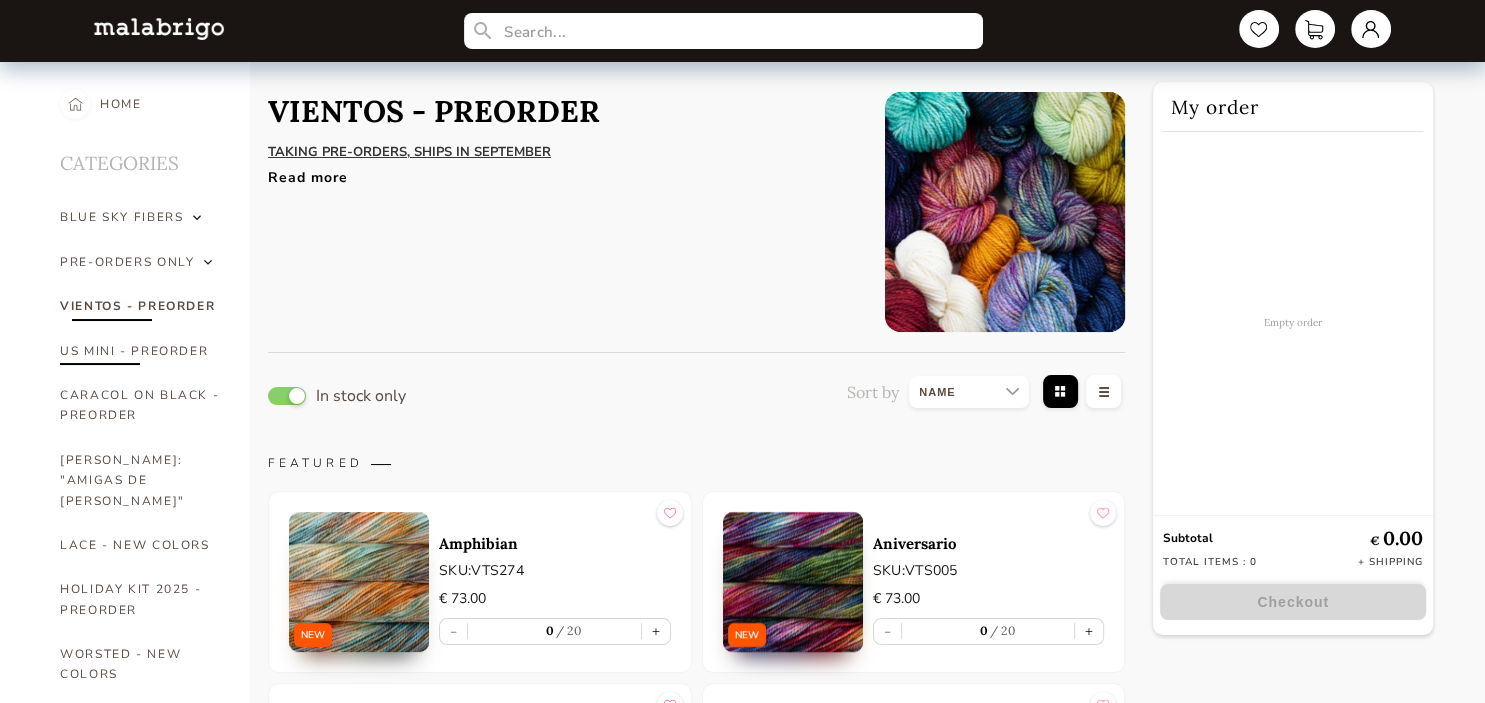 click on "US MINI - PREORDER" at bounding box center [140, 351] 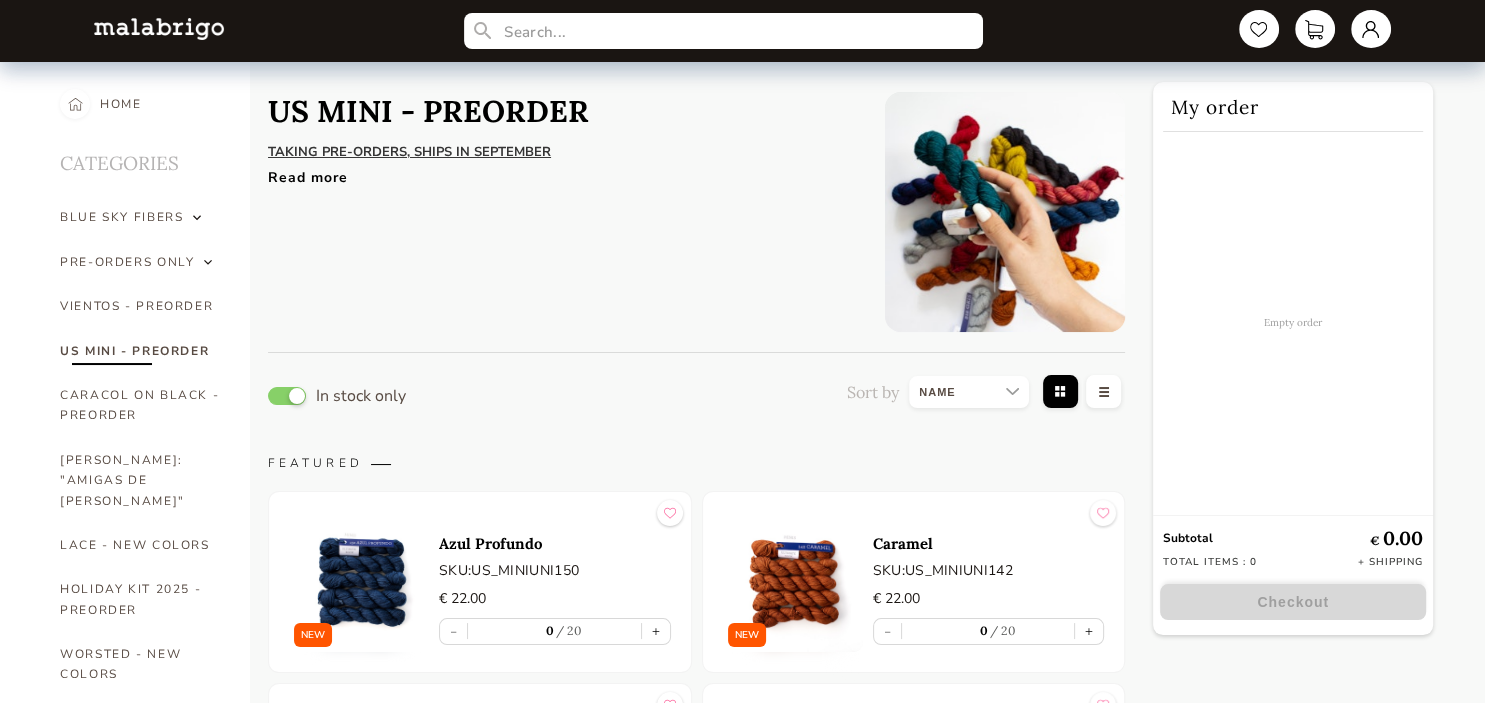 scroll, scrollTop: 105, scrollLeft: 0, axis: vertical 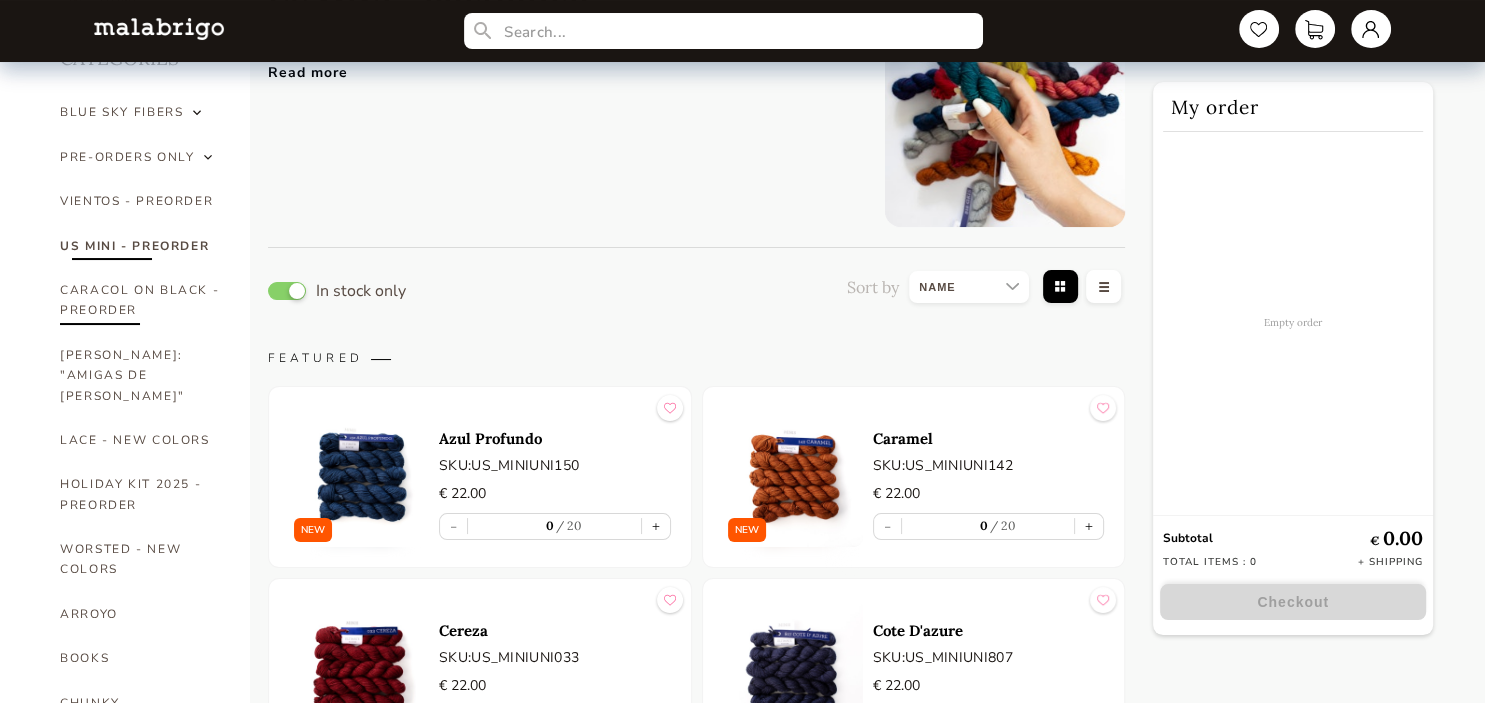 click on "CARACOL ON BLACK - PREORDER" at bounding box center (140, 300) 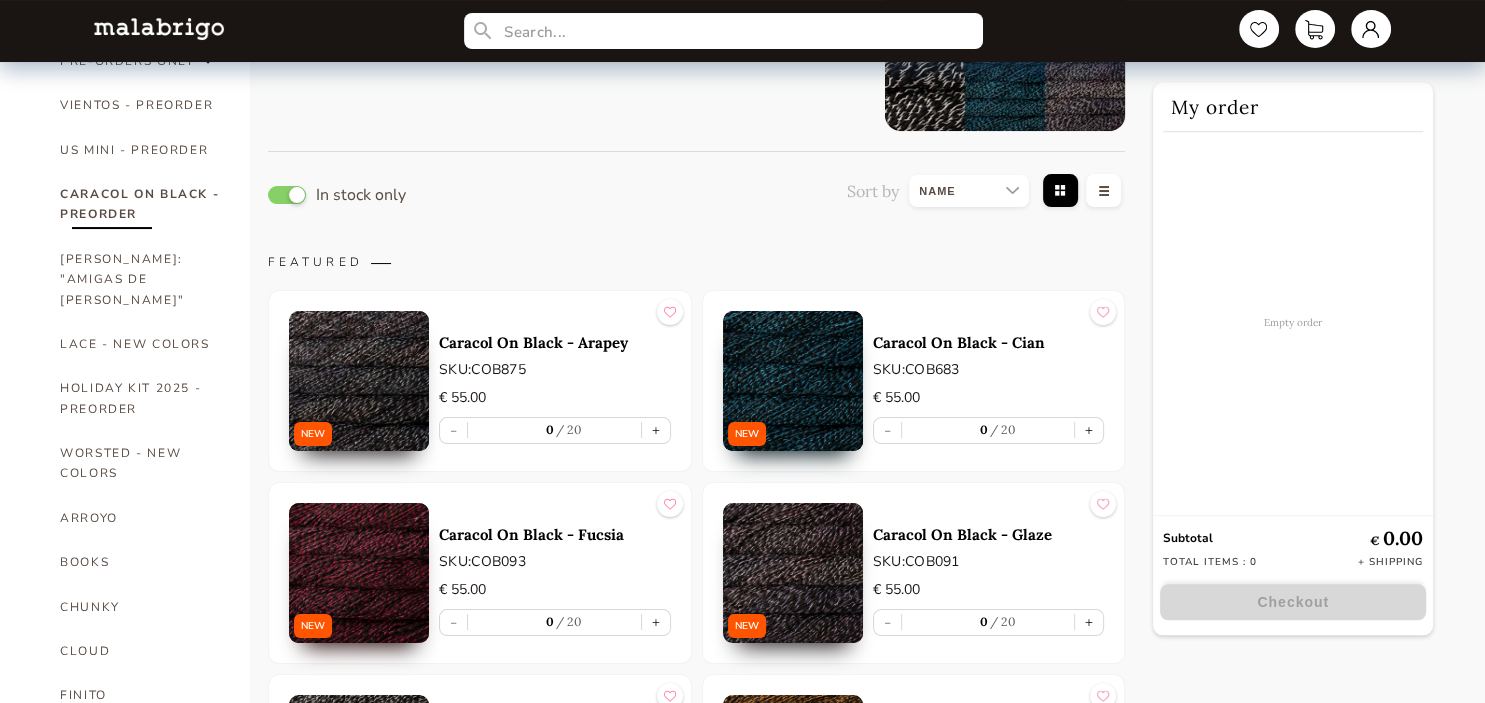 scroll, scrollTop: 211, scrollLeft: 0, axis: vertical 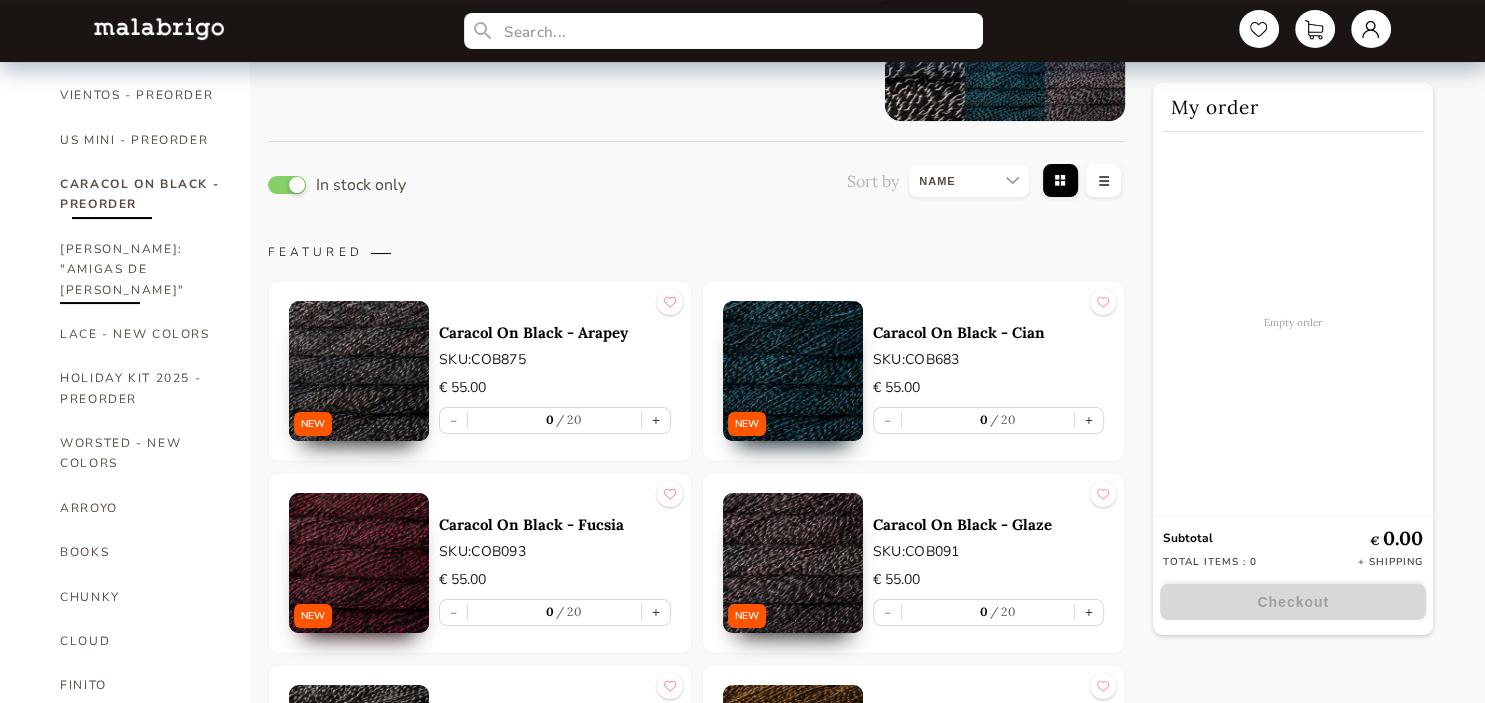 click on "[PERSON_NAME]: "AMIGAS DE [PERSON_NAME]"" at bounding box center [140, 269] 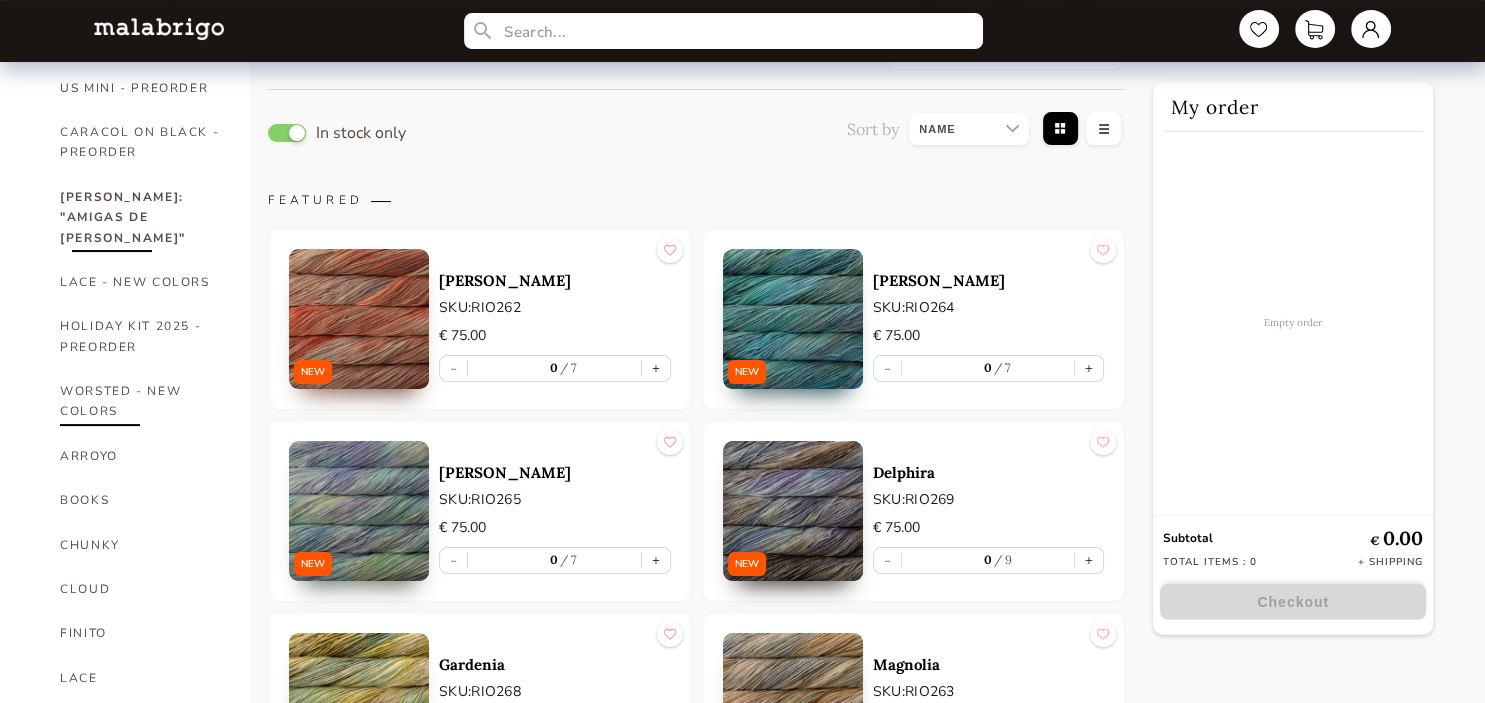 scroll, scrollTop: 316, scrollLeft: 0, axis: vertical 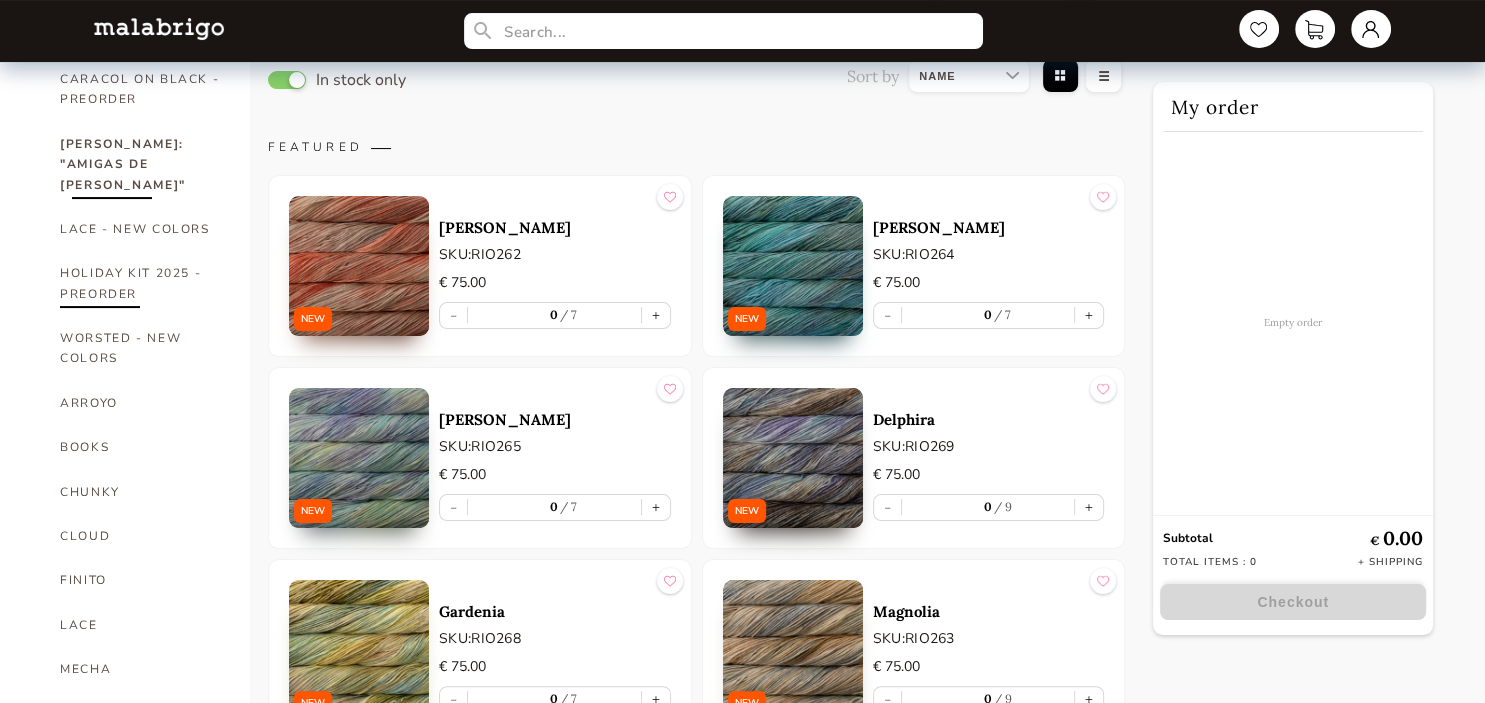 click on "HOLIDAY KIT 2025 - PREORDER" at bounding box center [140, 283] 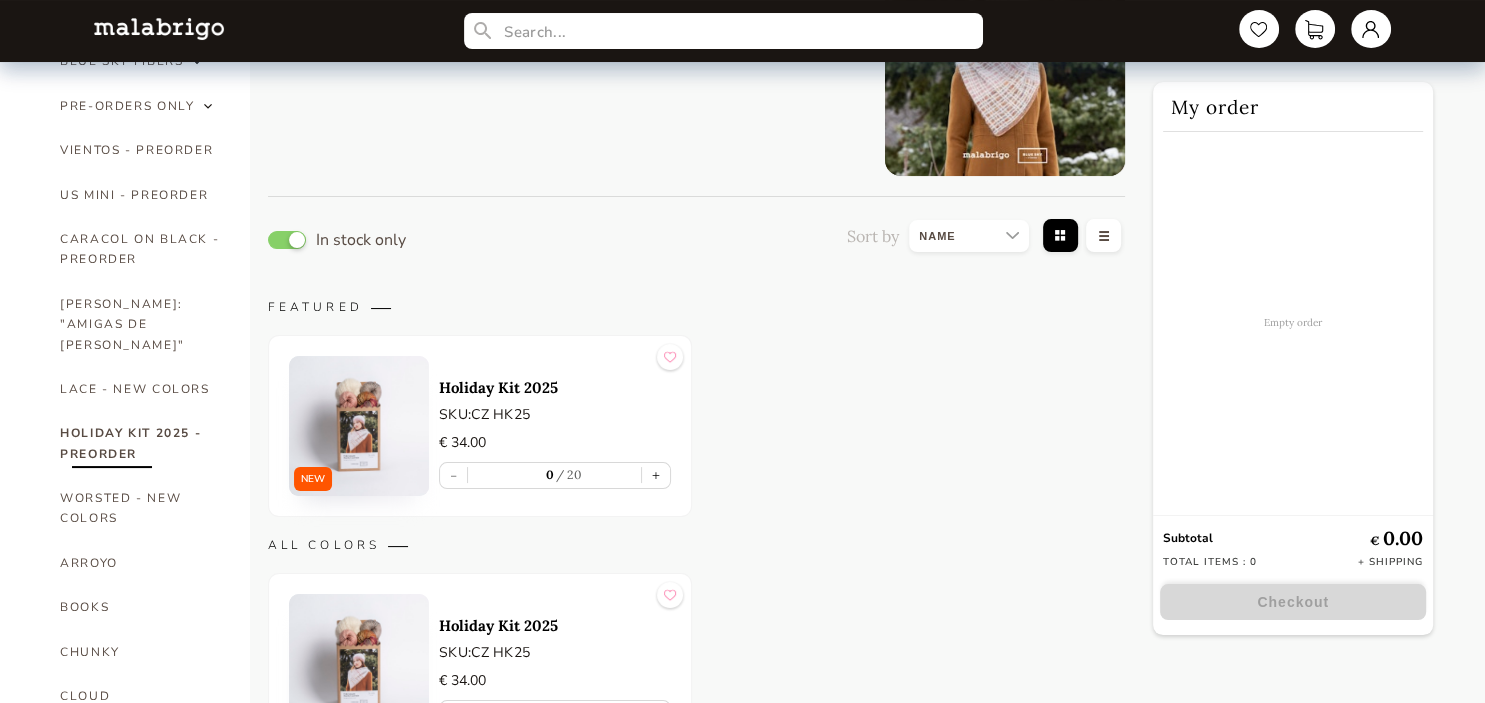 scroll, scrollTop: 105, scrollLeft: 0, axis: vertical 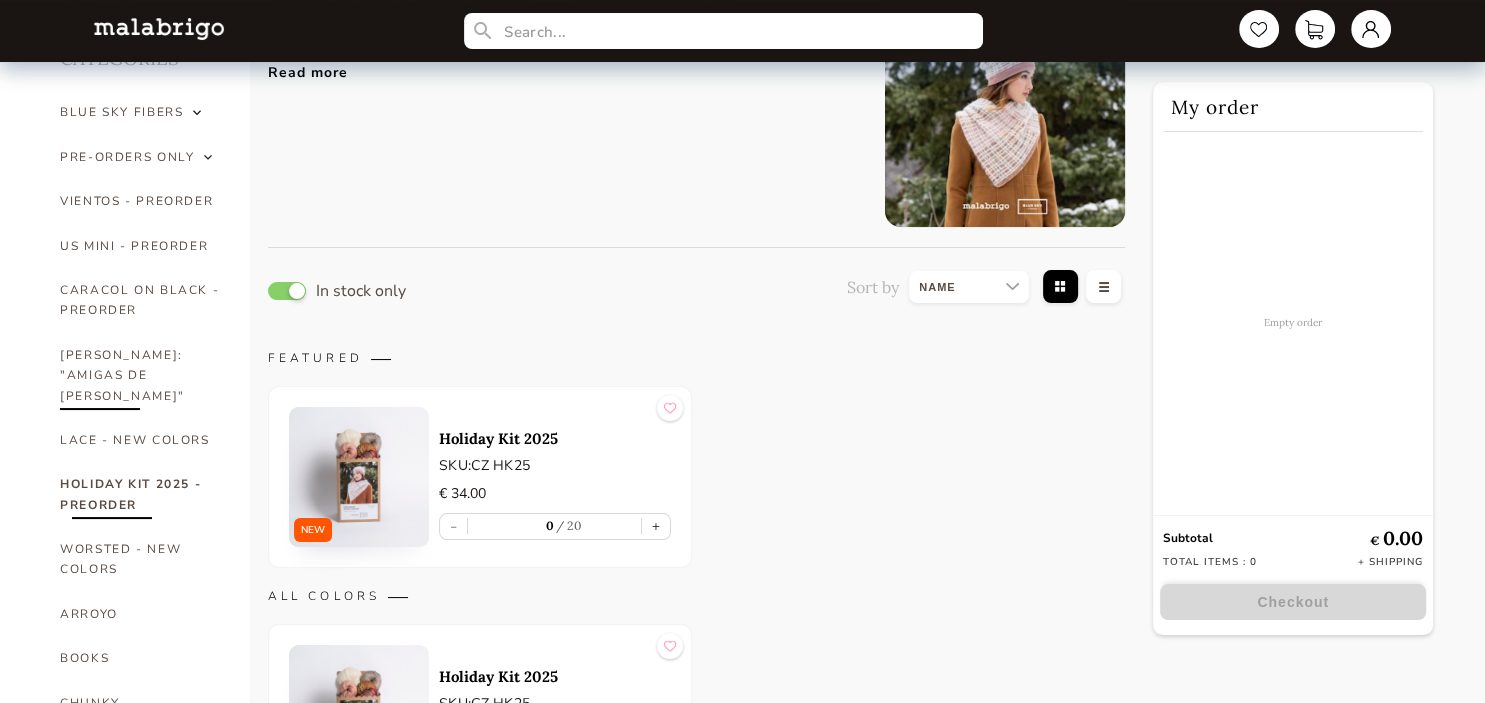 click on "[PERSON_NAME]: "AMIGAS DE [PERSON_NAME]"" at bounding box center (140, 375) 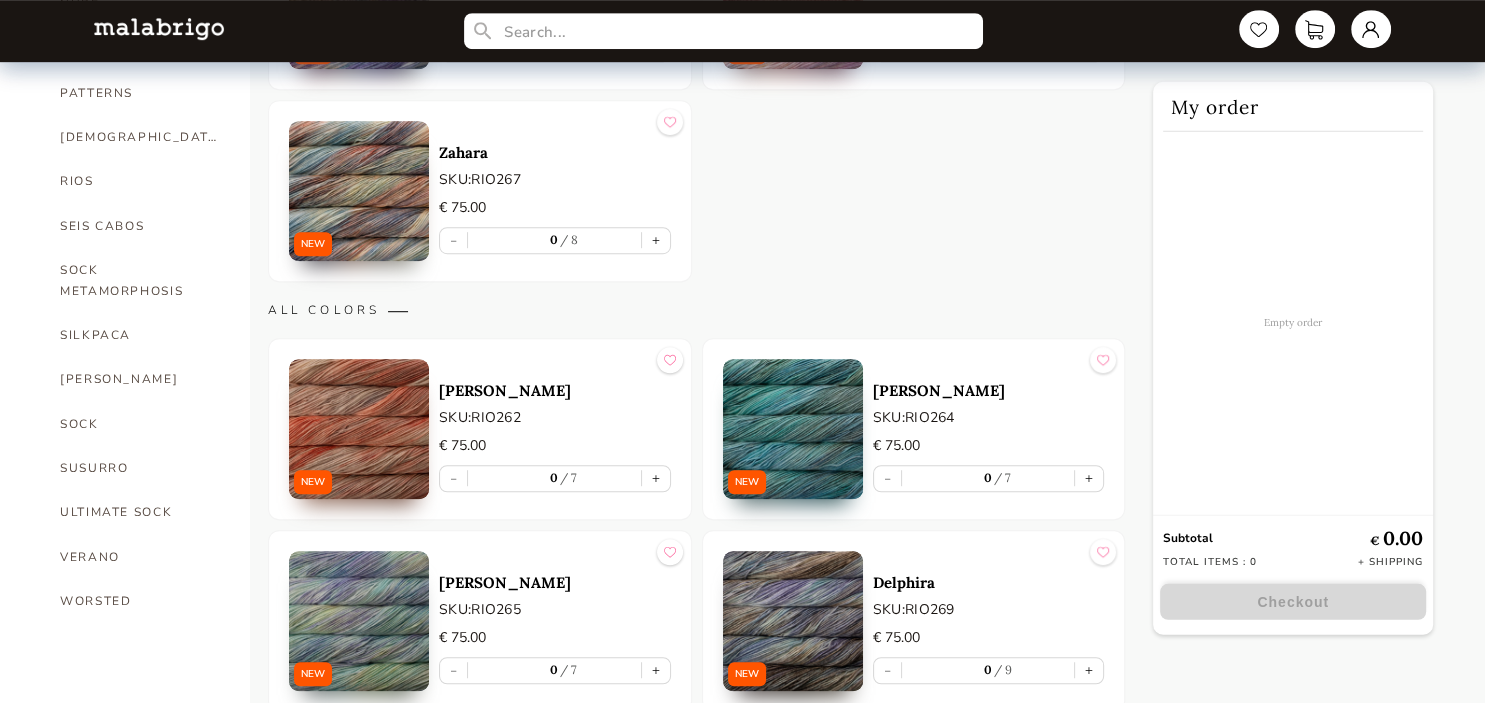 scroll, scrollTop: 1161, scrollLeft: 0, axis: vertical 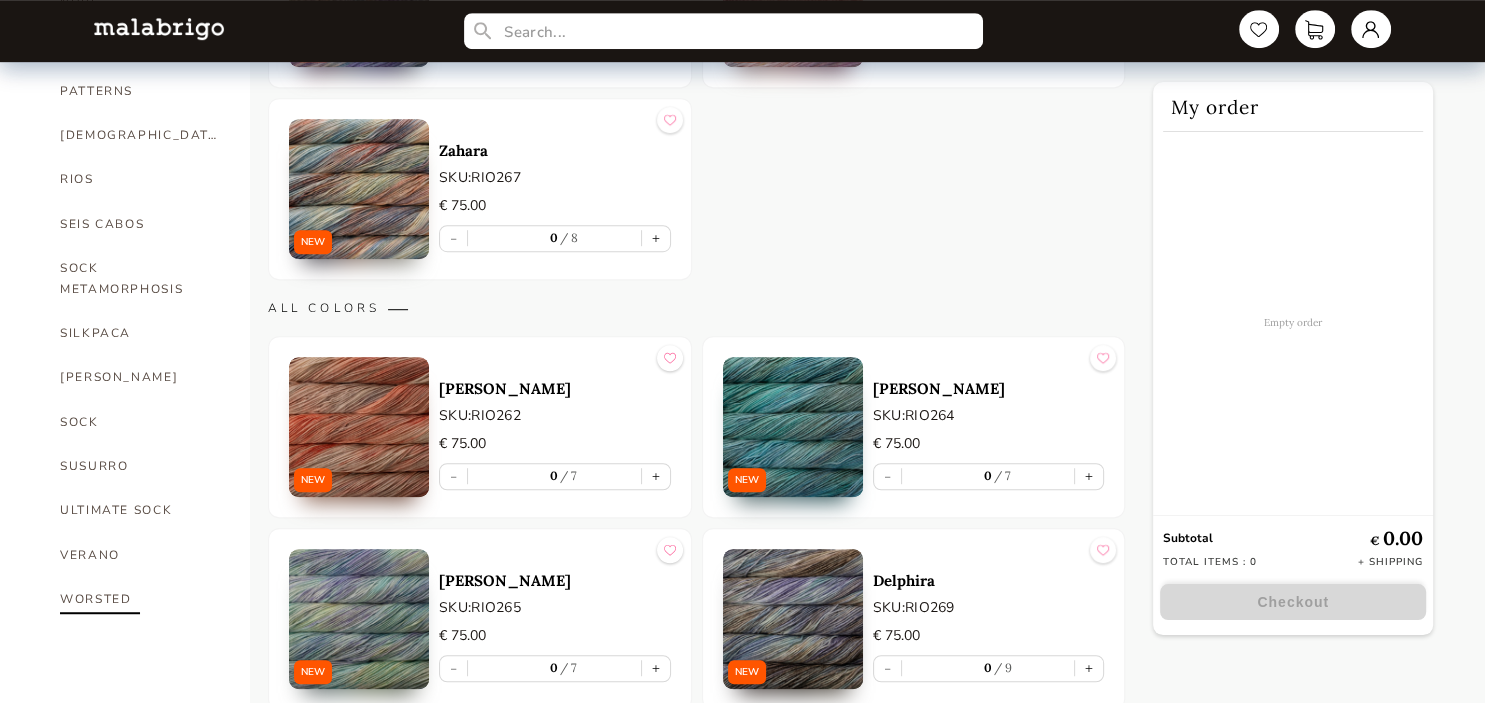 click on "WORSTED" at bounding box center (140, 599) 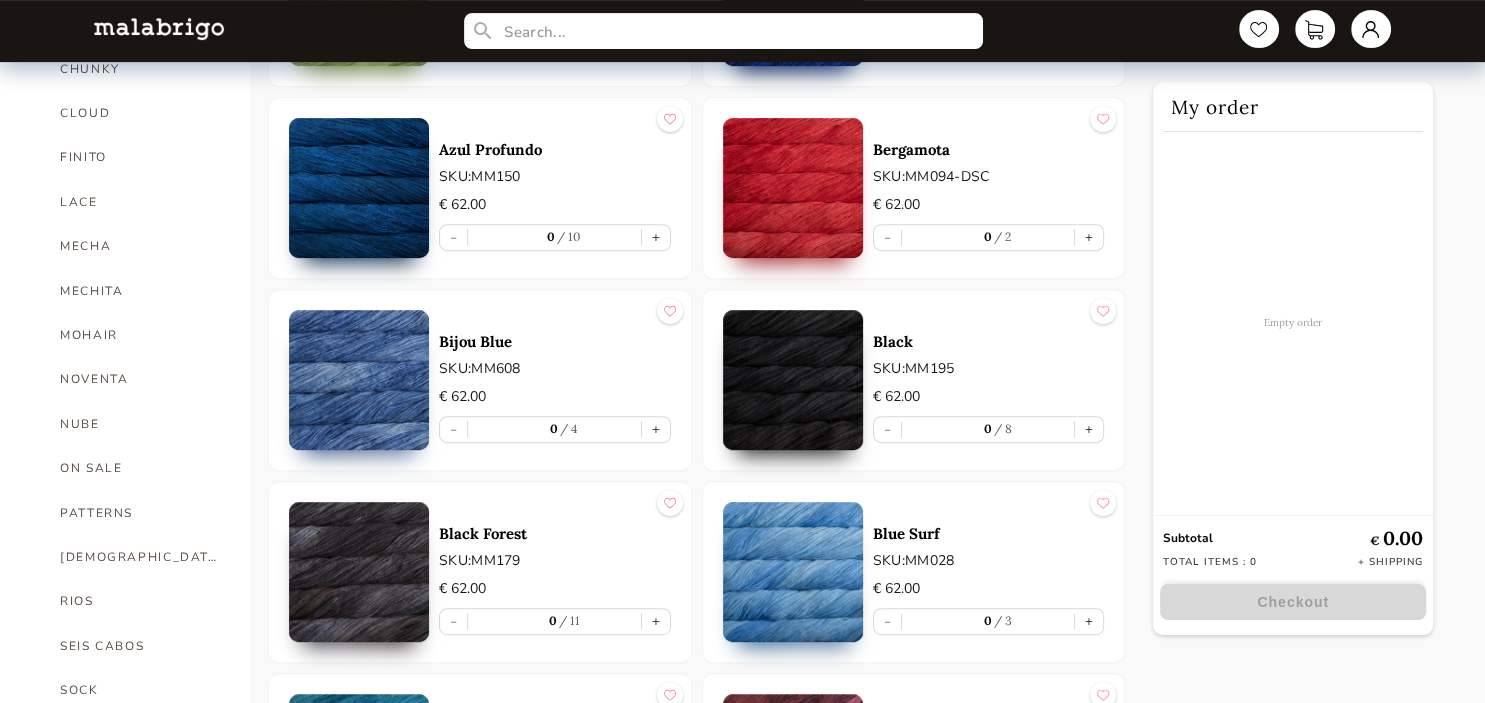 scroll, scrollTop: 105, scrollLeft: 0, axis: vertical 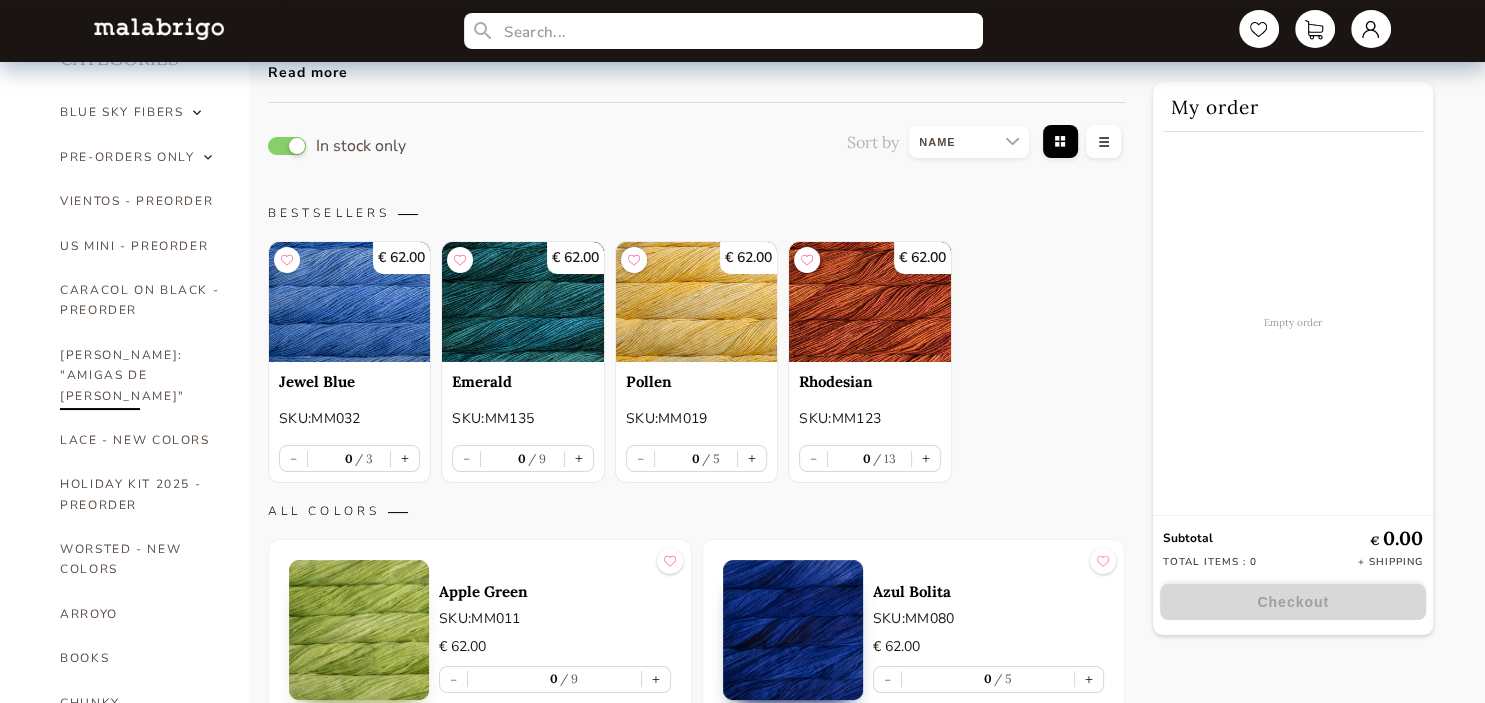 click on "[PERSON_NAME]: "AMIGAS DE [PERSON_NAME]"" at bounding box center [140, 375] 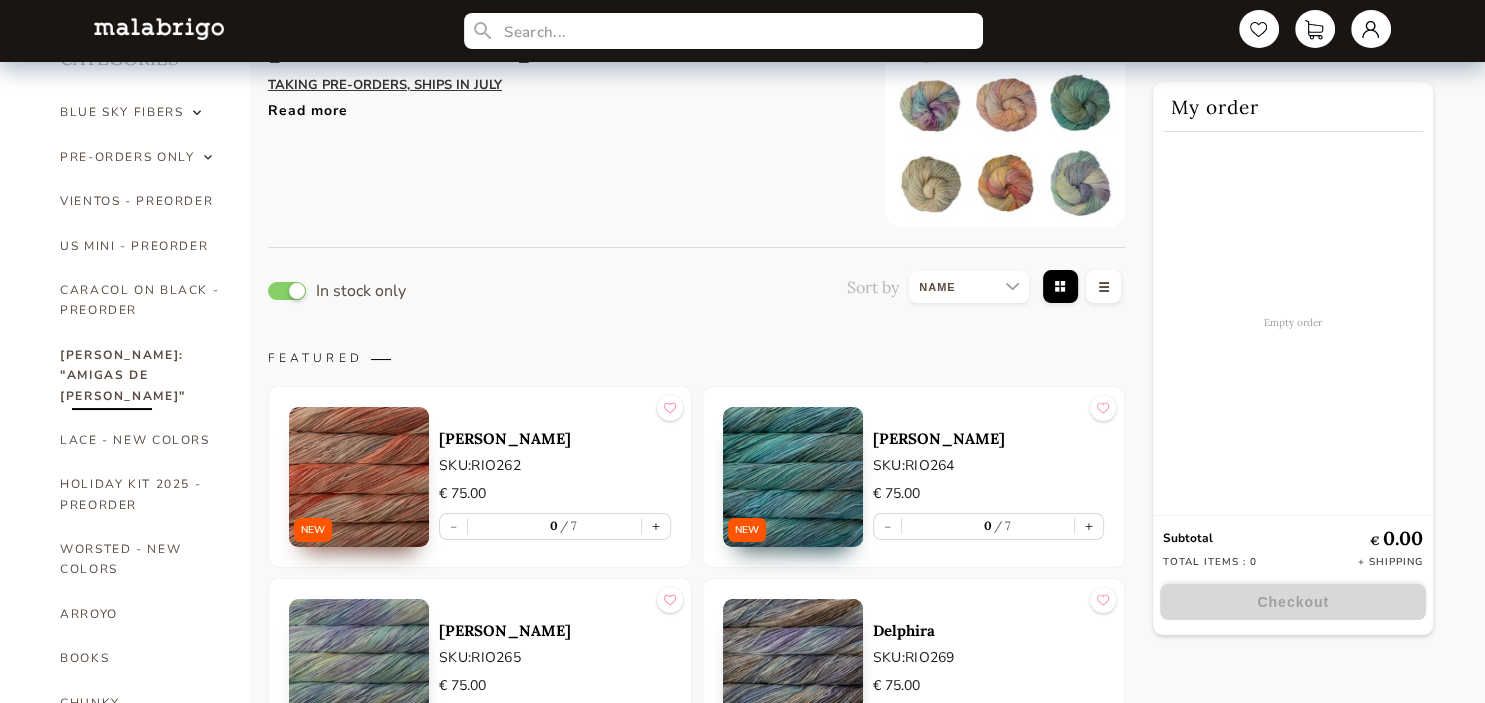 scroll, scrollTop: 0, scrollLeft: 0, axis: both 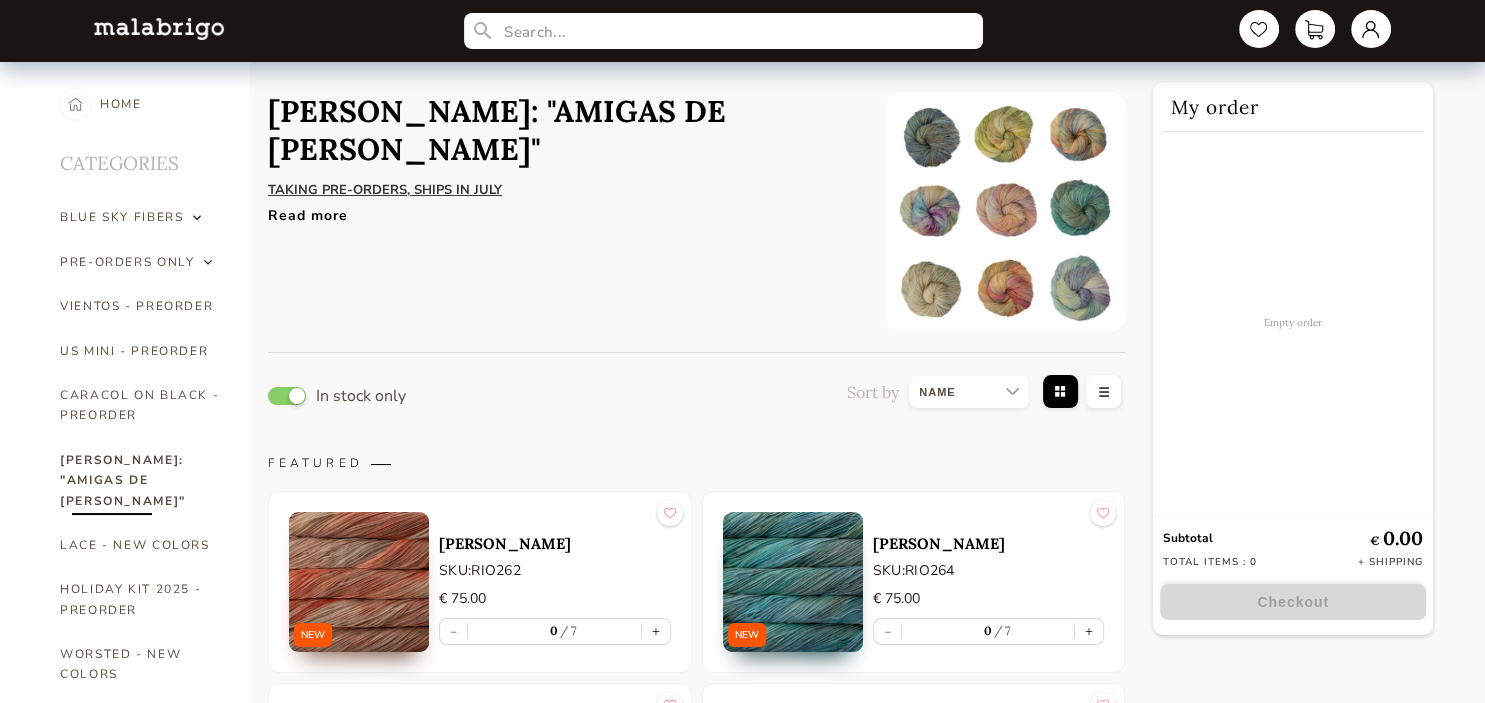 click on "TAKING PRE-ORDERS, SHIPS IN JULY" at bounding box center (385, 190) 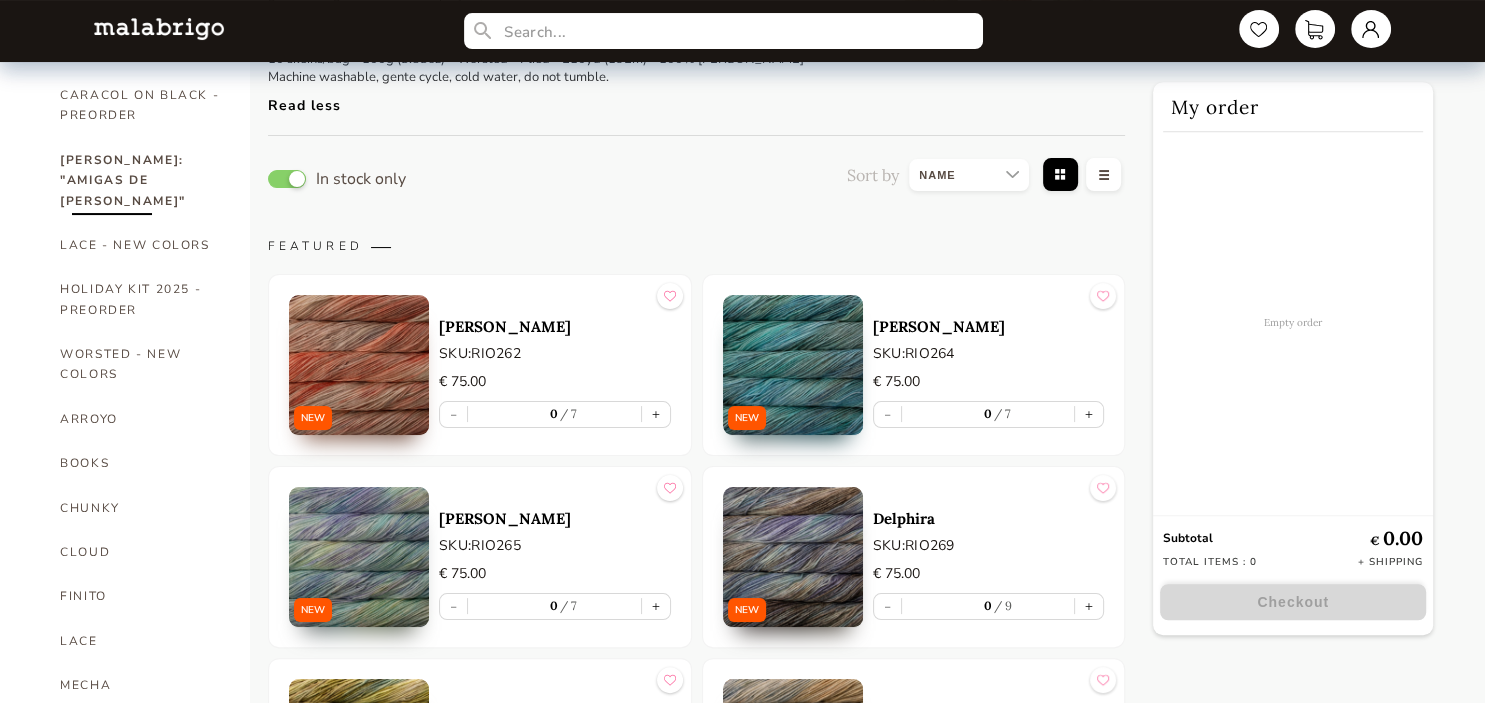 scroll, scrollTop: 316, scrollLeft: 0, axis: vertical 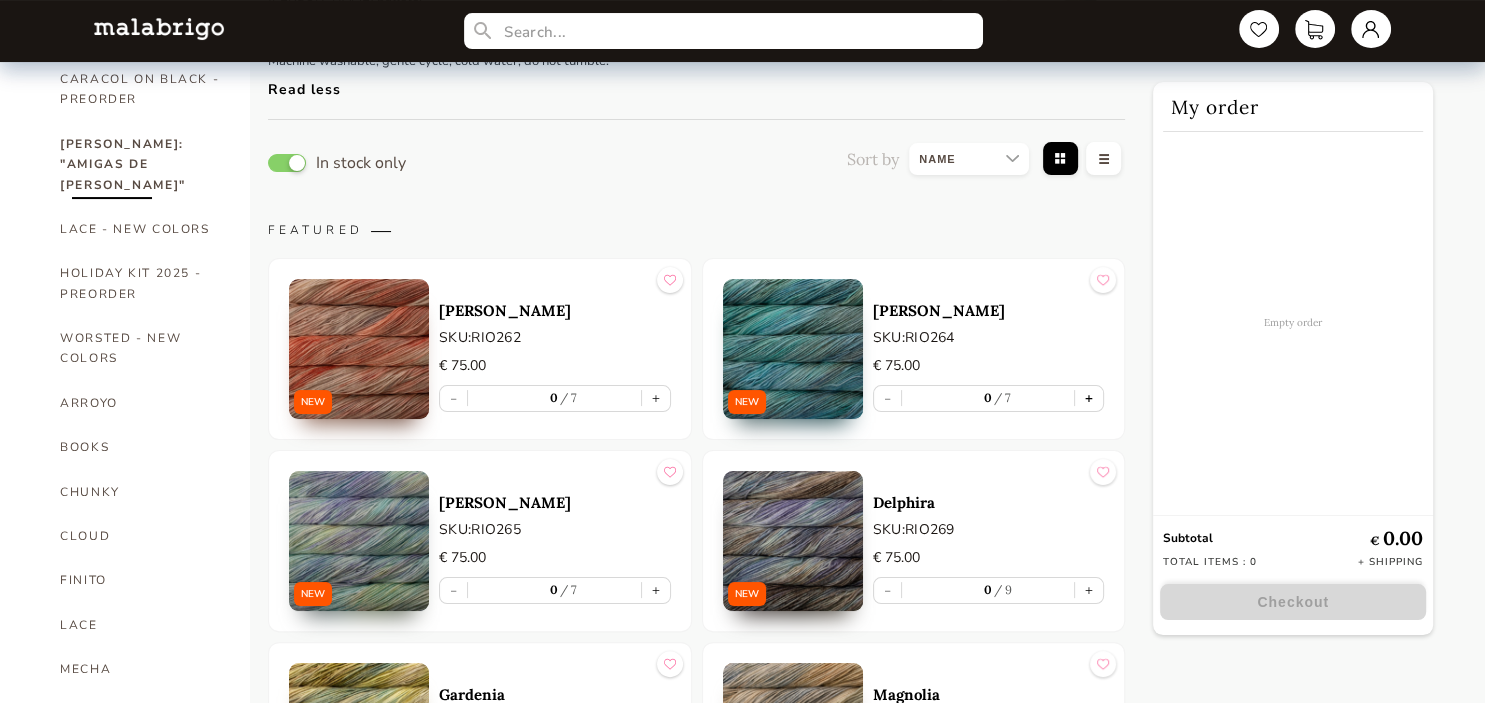 click on "+" at bounding box center [1089, 398] 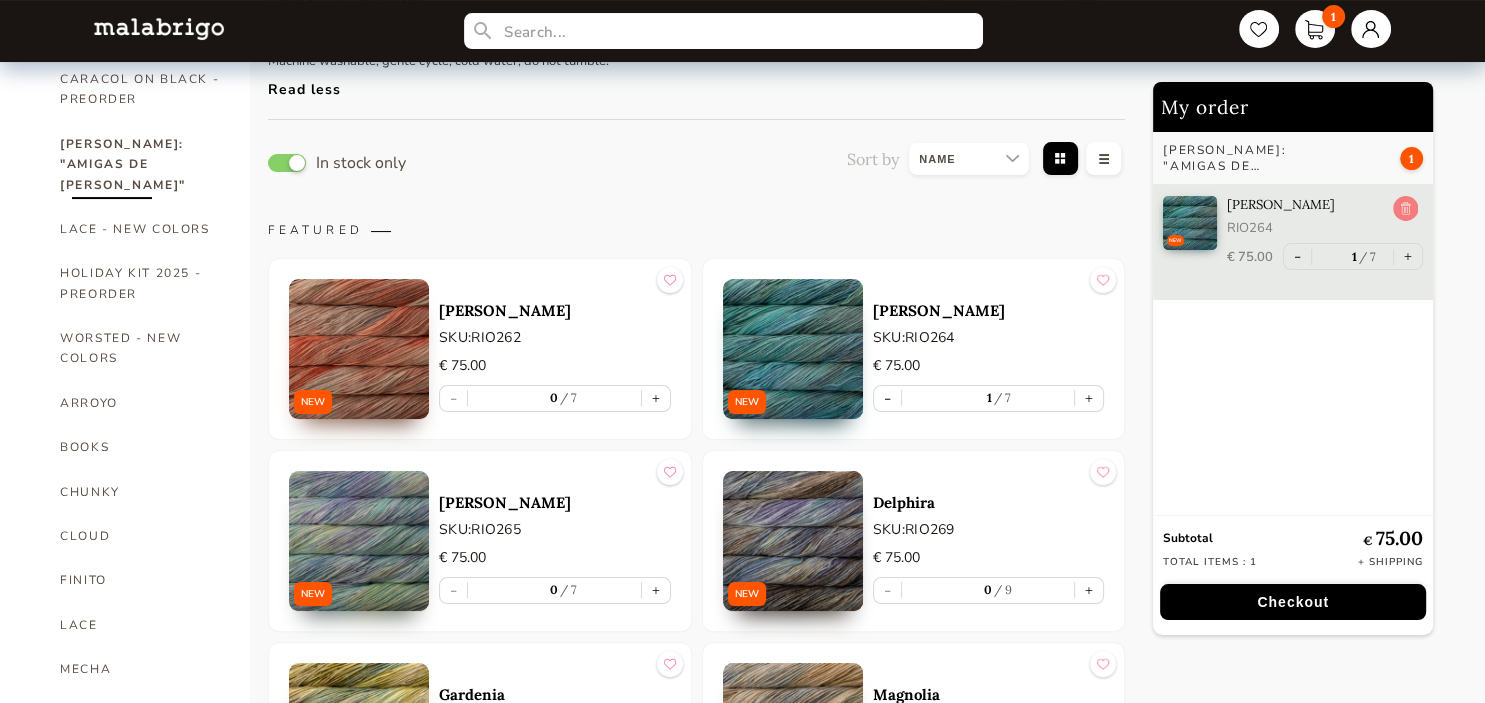click at bounding box center (1405, 209) 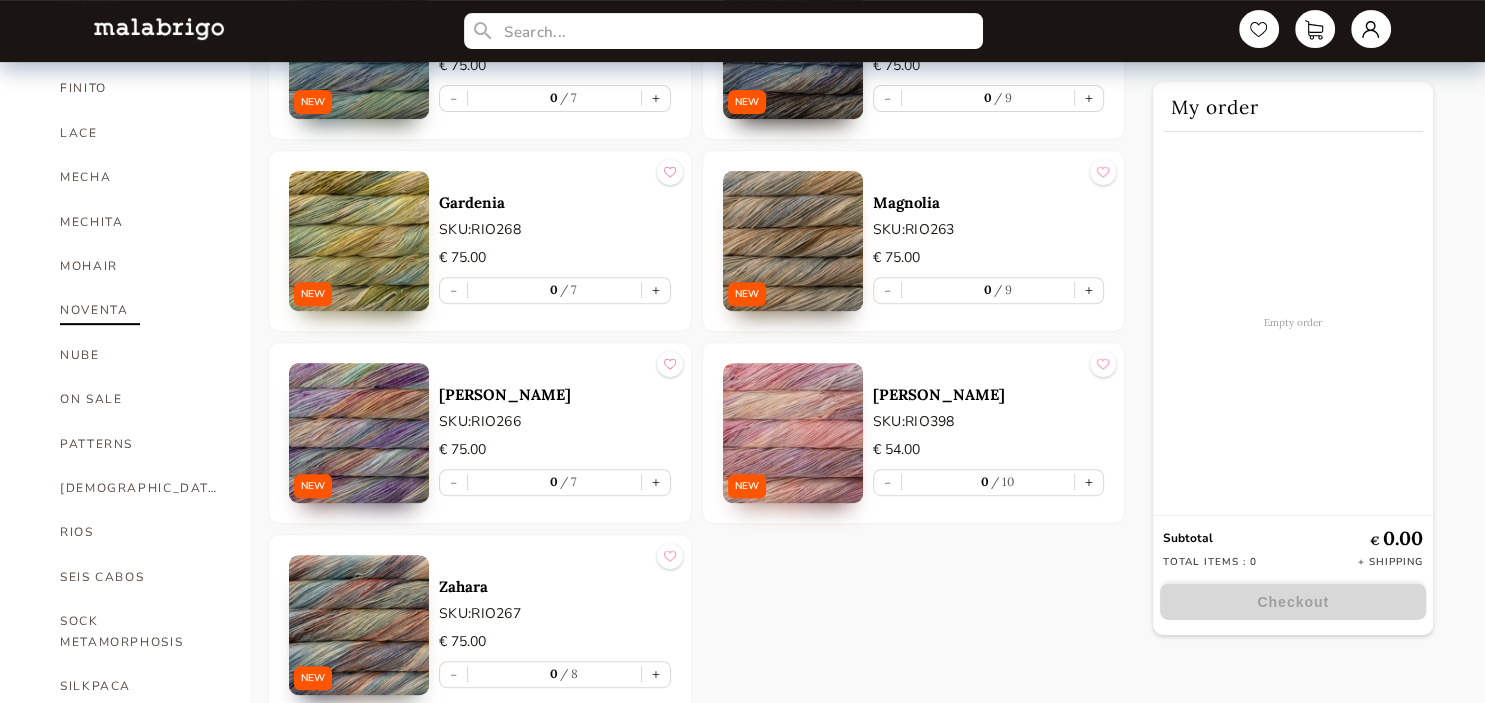 scroll, scrollTop: 844, scrollLeft: 0, axis: vertical 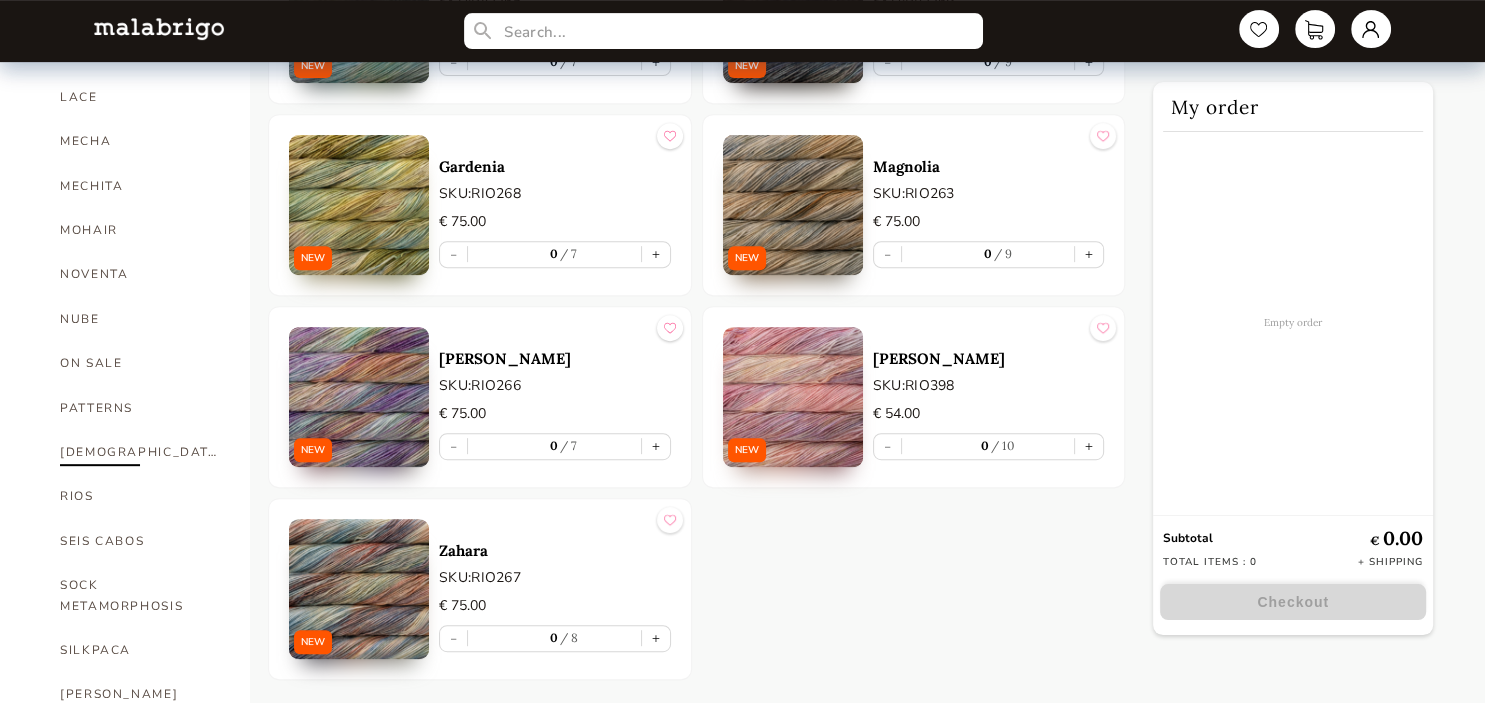 click on "[DEMOGRAPHIC_DATA]" at bounding box center (140, 452) 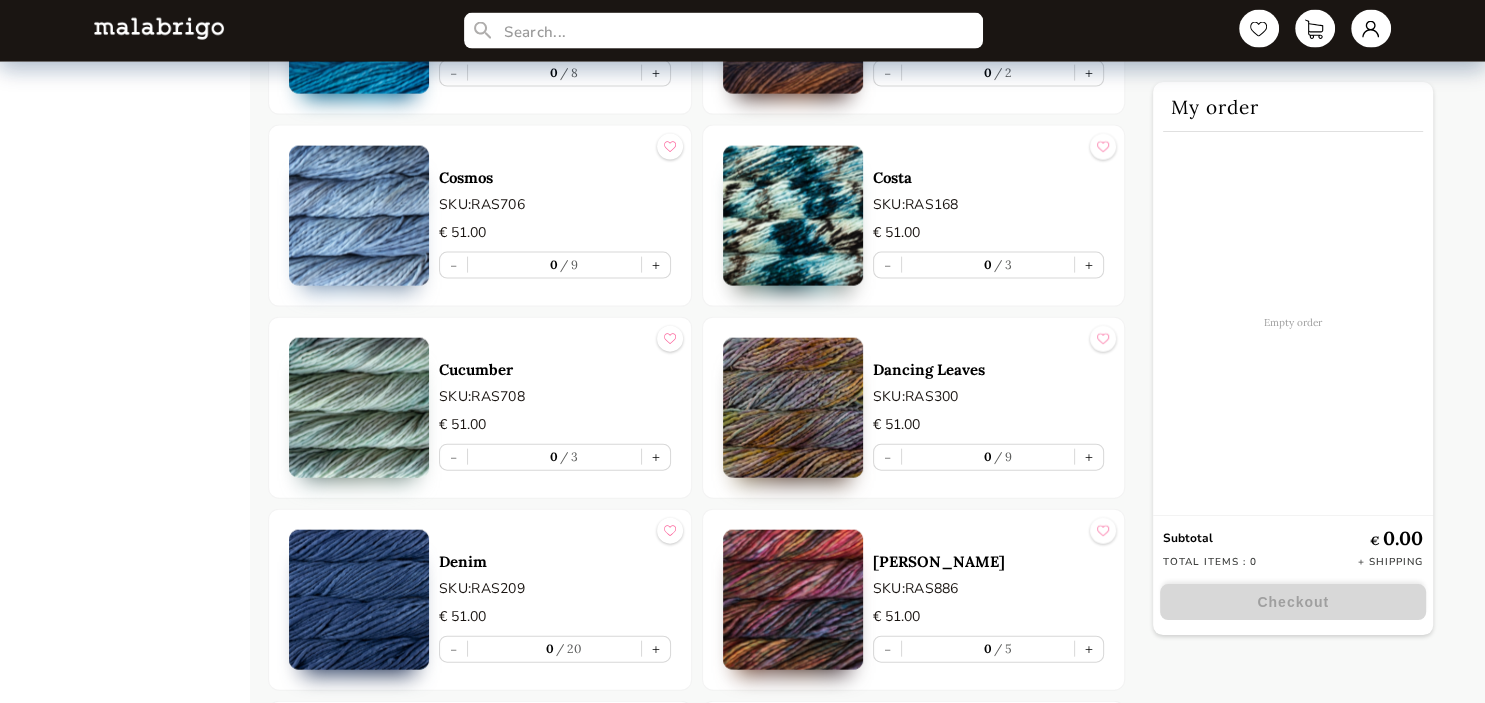scroll, scrollTop: 4857, scrollLeft: 0, axis: vertical 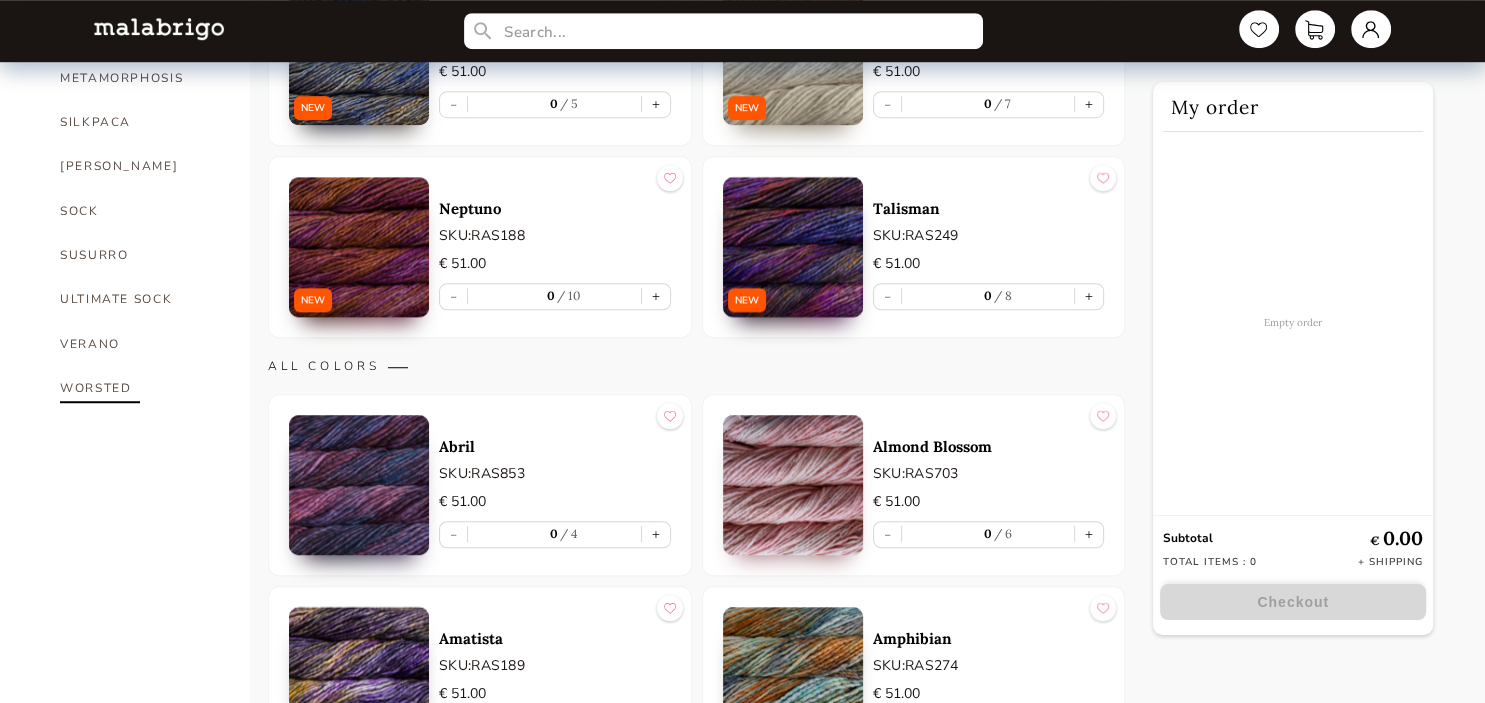 click on "WORSTED" at bounding box center (140, 388) 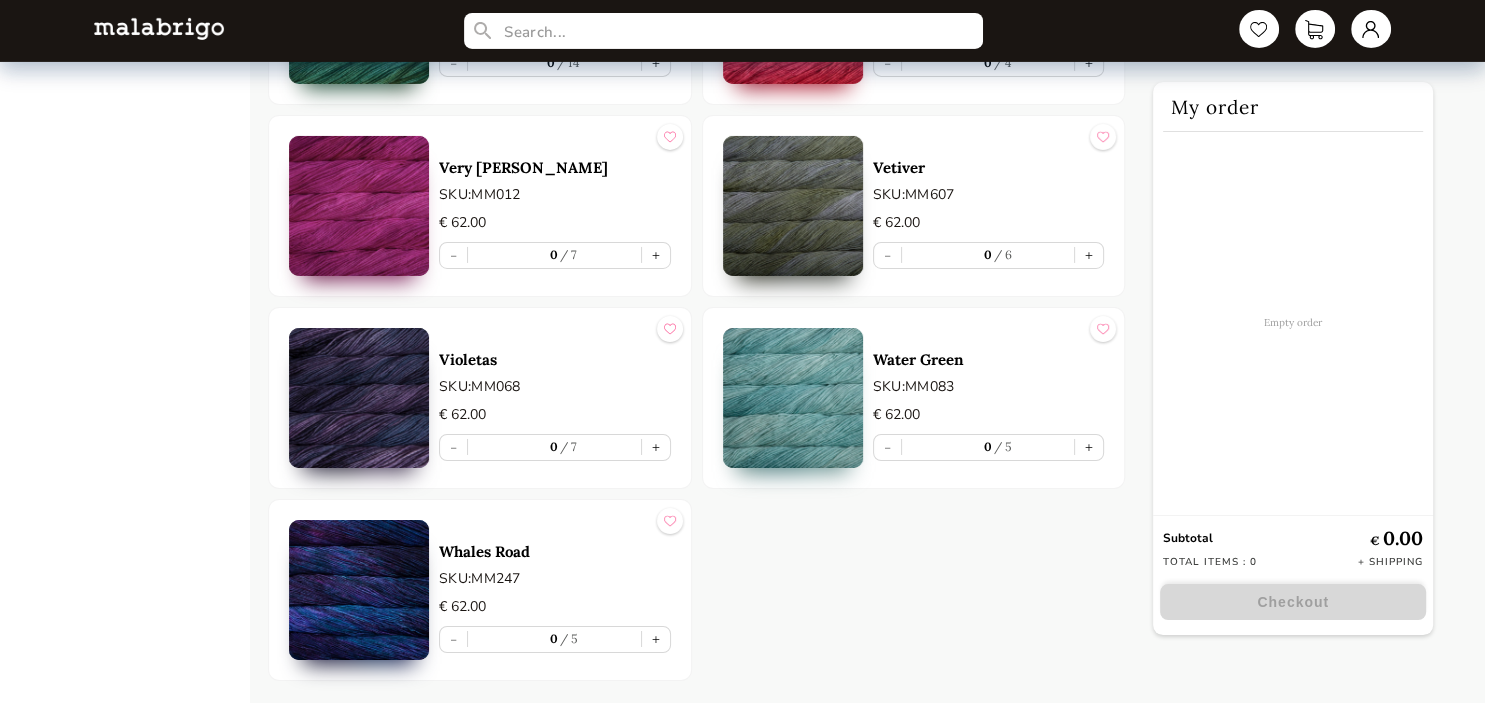 scroll, scrollTop: 6763, scrollLeft: 0, axis: vertical 